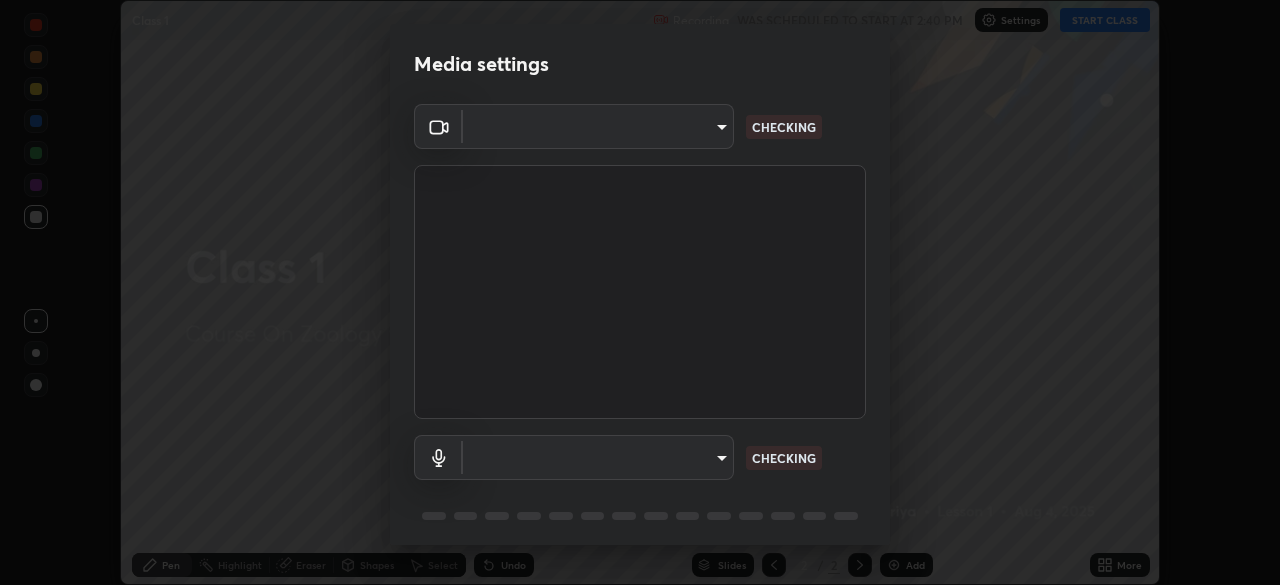 scroll, scrollTop: 0, scrollLeft: 0, axis: both 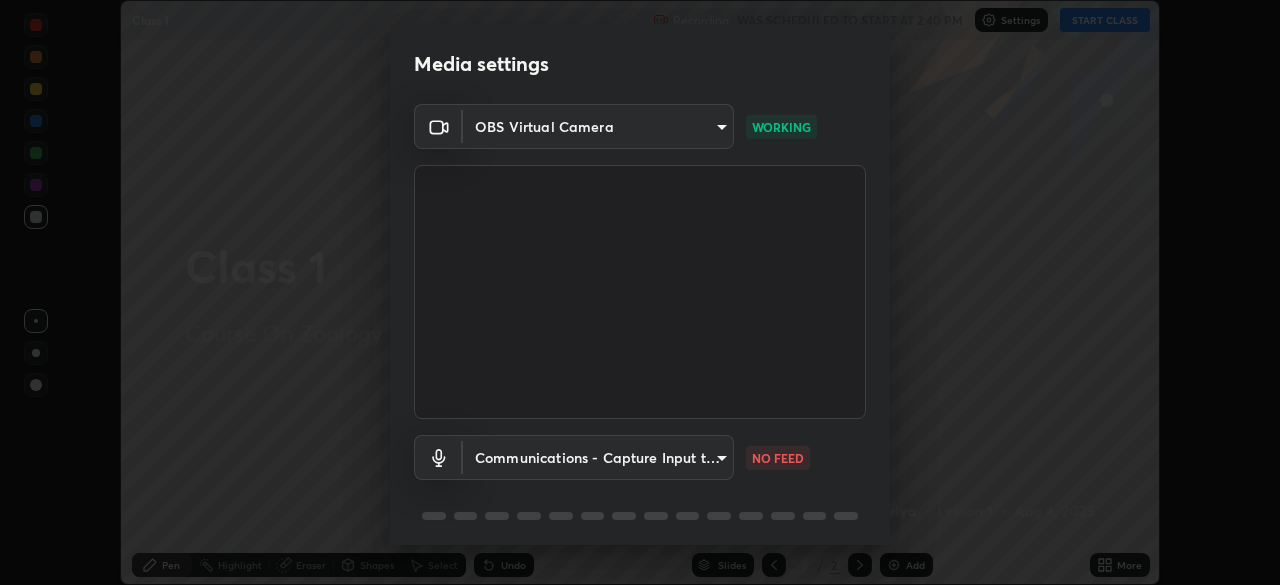 click on "OBS Virtual Camera [HASH] WORKING Communications - Capture Input terminal (Digital Array MIC) communications NO FEED" at bounding box center [640, 328] 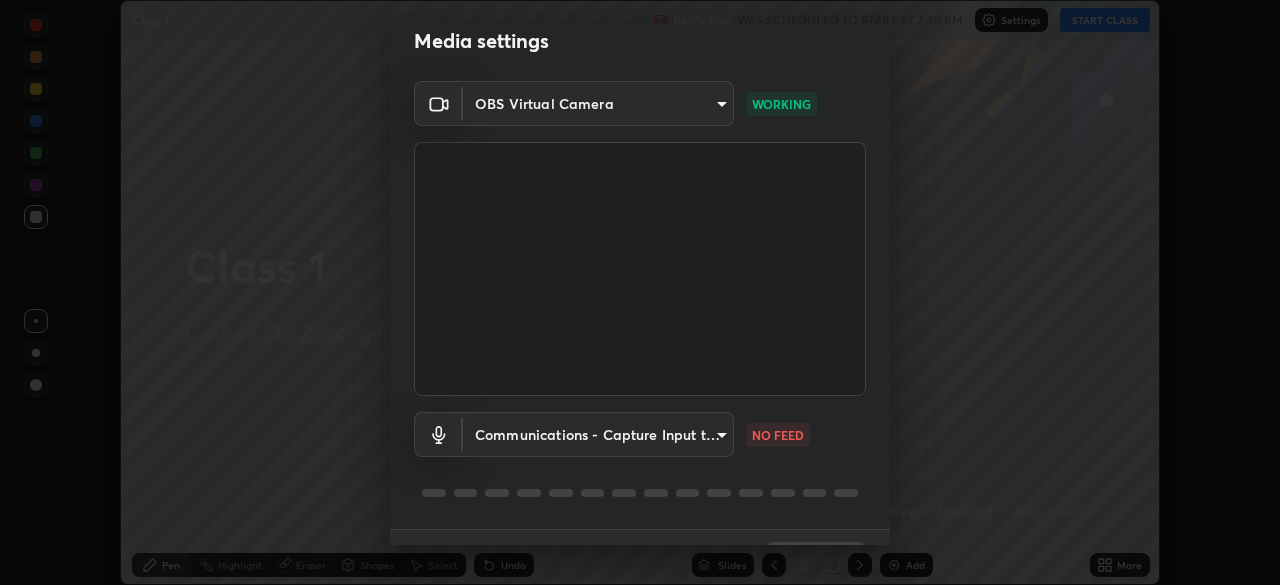 scroll, scrollTop: 71, scrollLeft: 0, axis: vertical 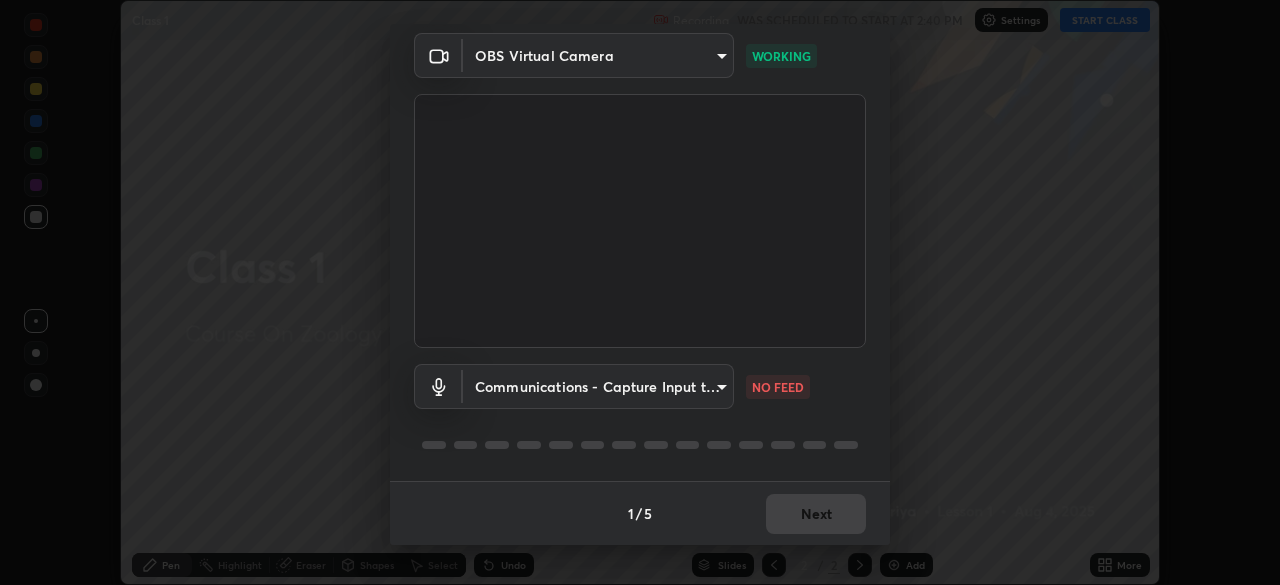 click on "Erase all Class 1 Recording WAS SCHEDULED TO START AT  2:40 PM Settings START CLASS Setting up your live class Class 1 • L1 of Course On Zoology for NEET Conquer 5 2026 [FIRST] [LAST] Pen Highlight Eraser Shapes Select Undo Slides 2 / 2 Add More No doubts shared Encourage your learners to ask a doubt for better clarity Report an issue Reason for reporting Buffering Chat not working Audio - Video sync issue Educator video quality low ​ Attach an image Report Media settings OBS Virtual Camera [HASH] WORKING Communications - Capture Input terminal (Digital Array MIC) communications NO FEED 1 / 5 Next" at bounding box center [640, 292] 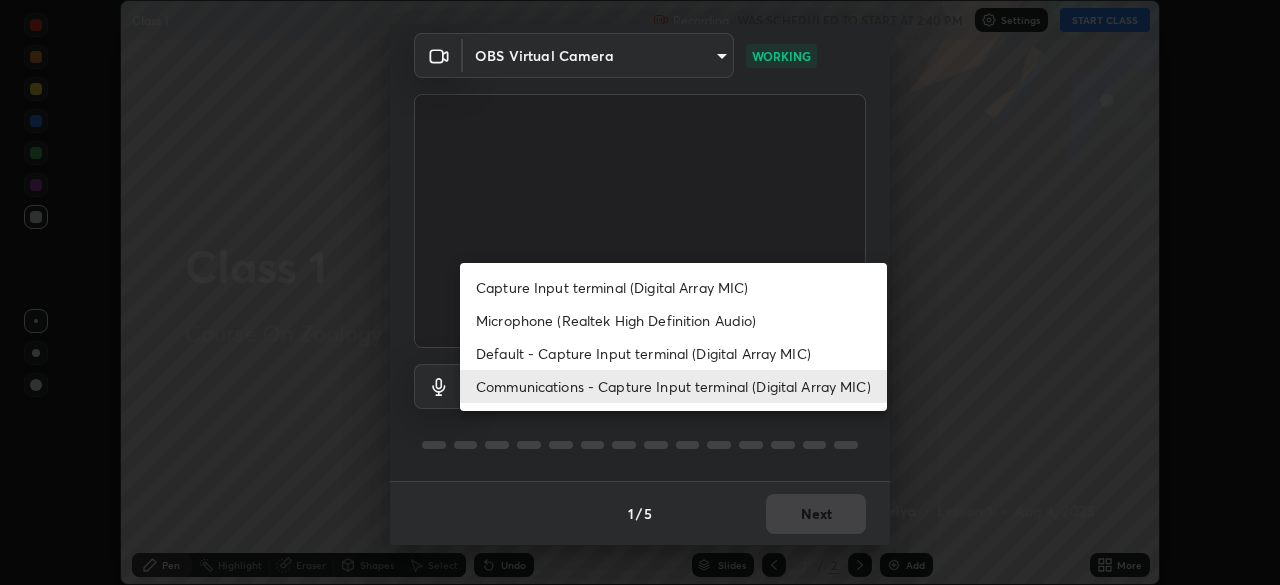 click on "Capture Input terminal (Digital Array MIC)" at bounding box center [673, 287] 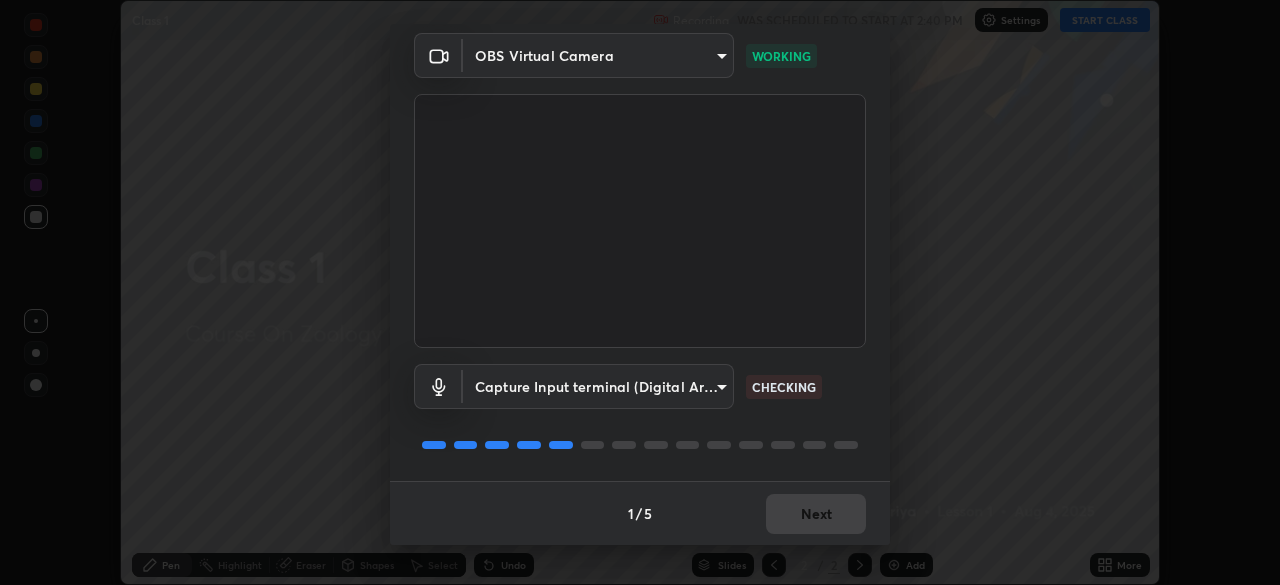 click on "1 / 5 Next" at bounding box center (640, 513) 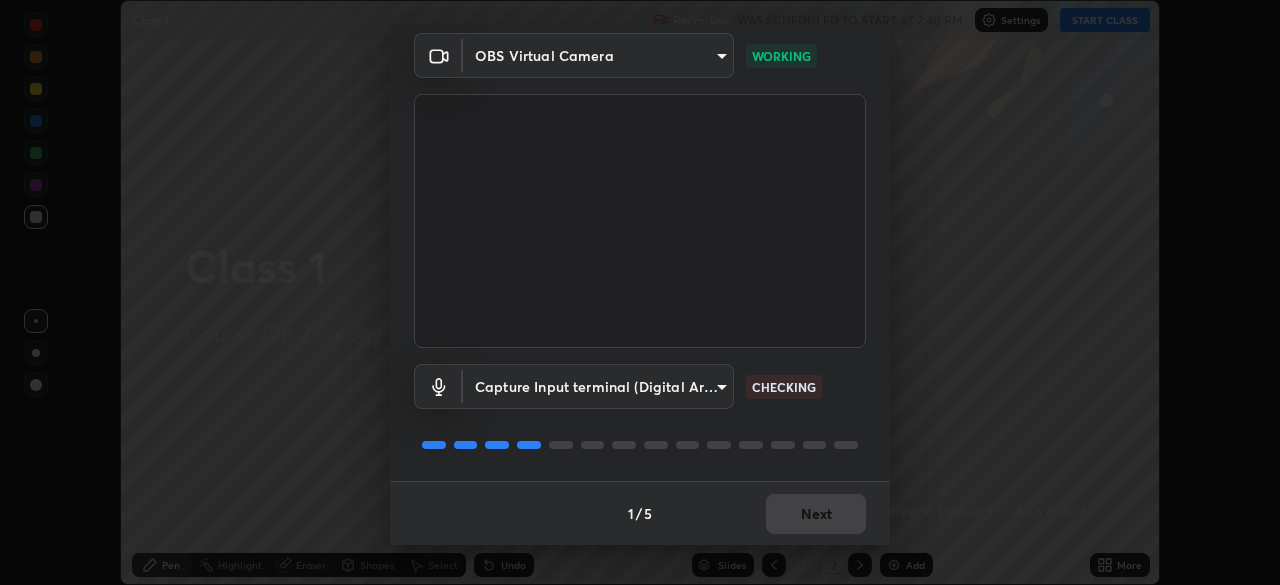 click on "1 / 5 Next" at bounding box center (640, 513) 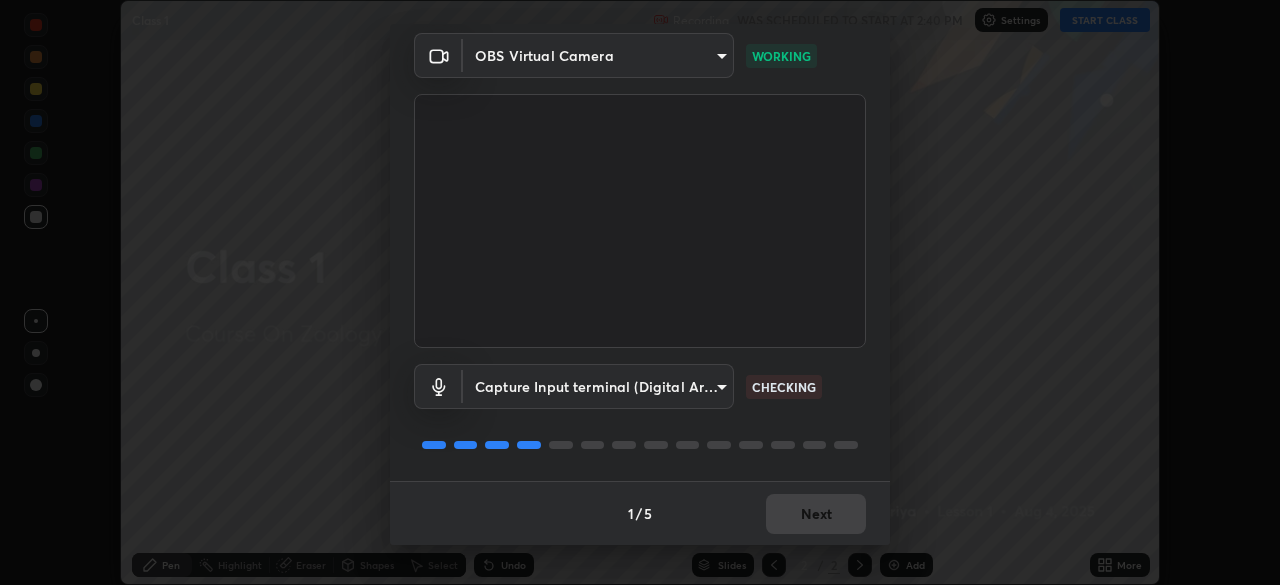 click on "Next" at bounding box center [816, 514] 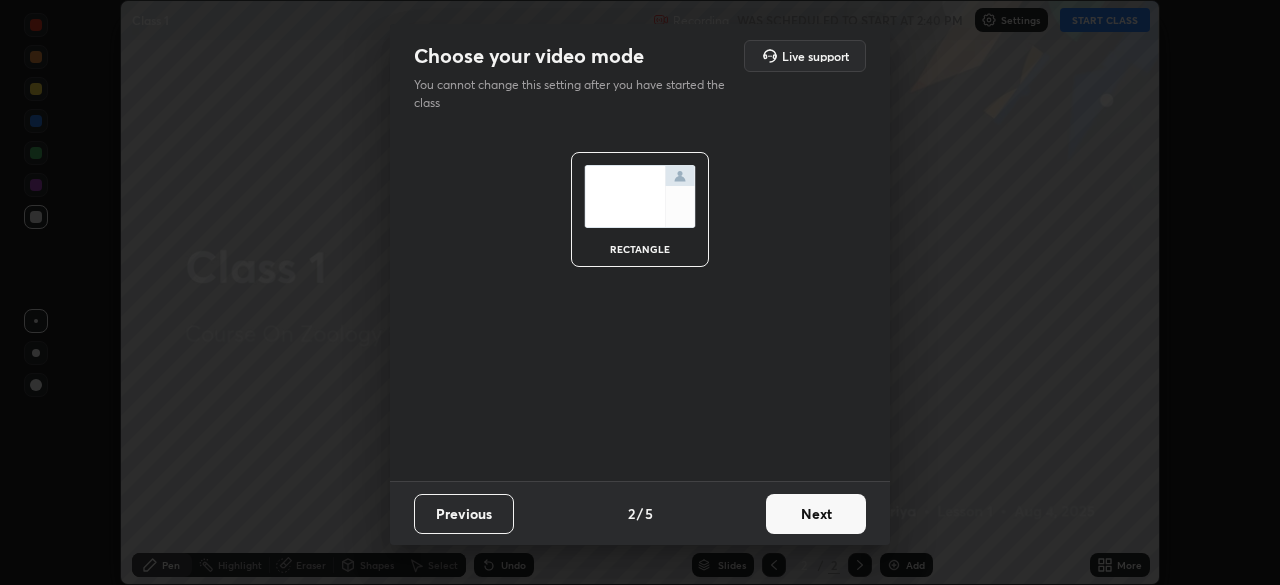 scroll, scrollTop: 0, scrollLeft: 0, axis: both 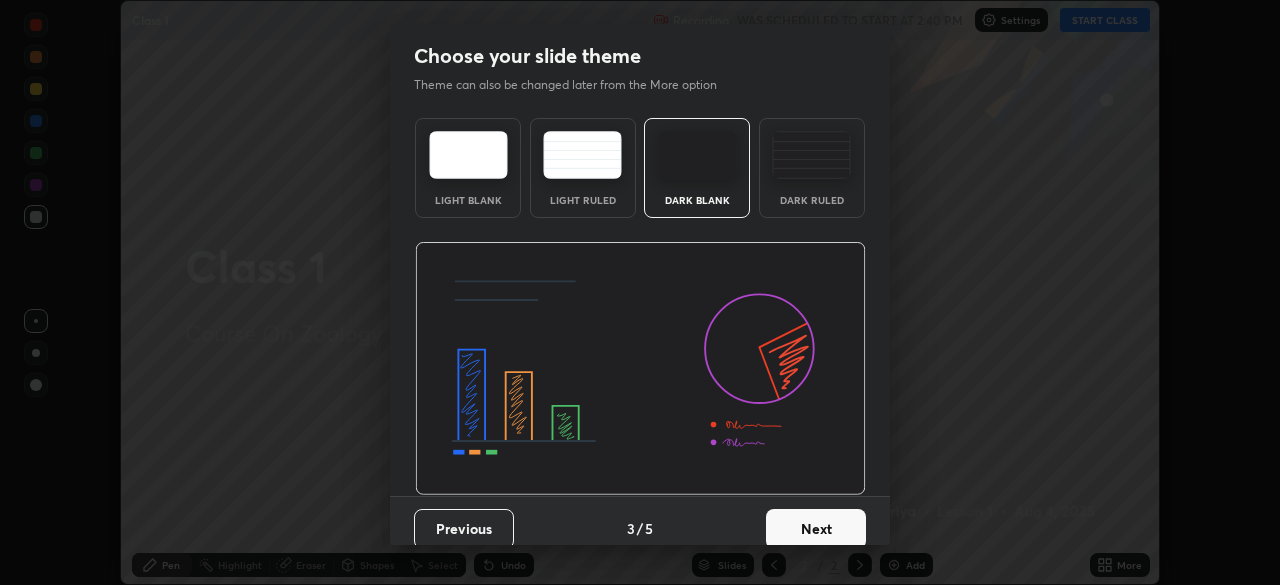 click on "Next" at bounding box center [816, 529] 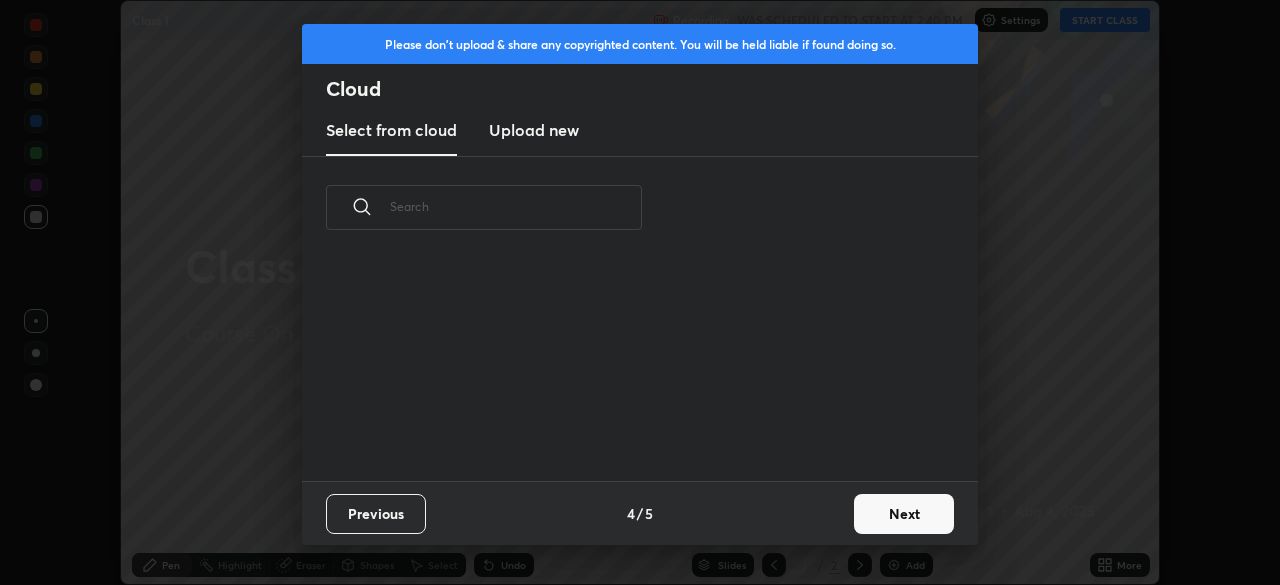 click on "Previous 4 / 5 Next" at bounding box center (640, 513) 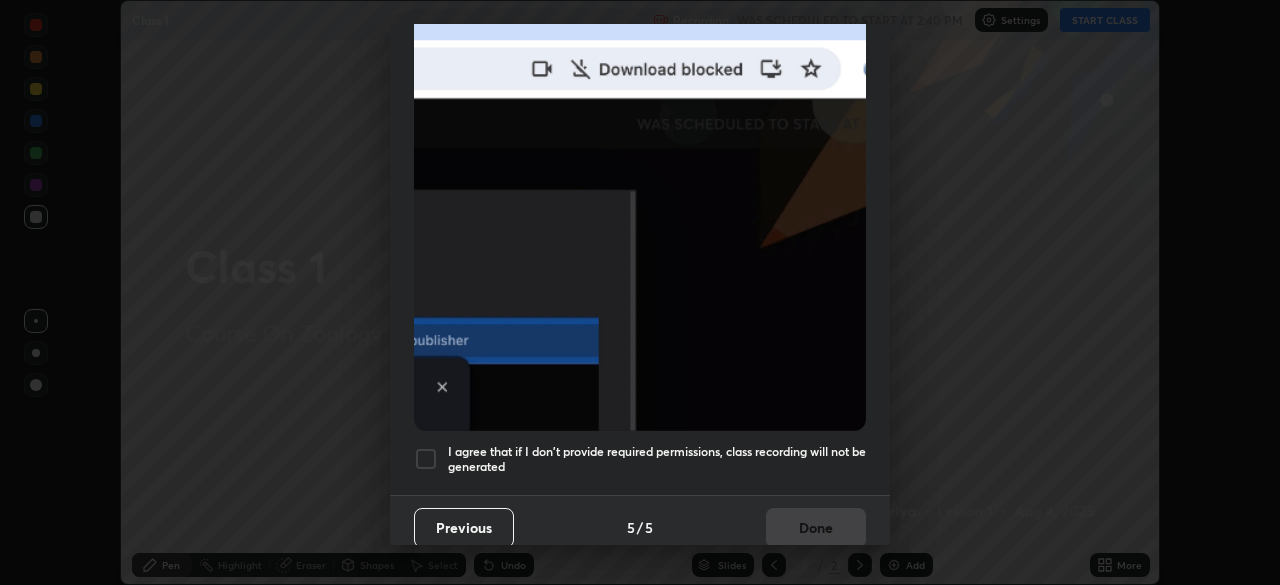 click on "Previous 5 / 5 Done" at bounding box center (640, 527) 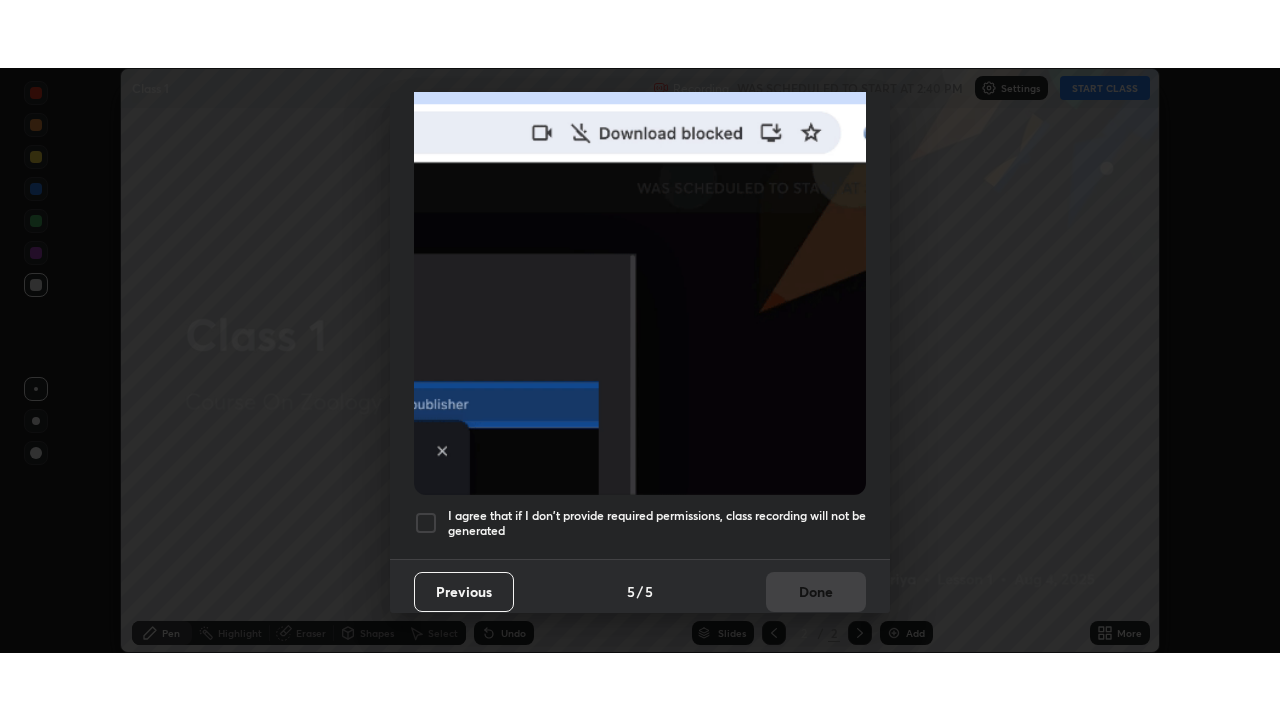 scroll, scrollTop: 477, scrollLeft: 0, axis: vertical 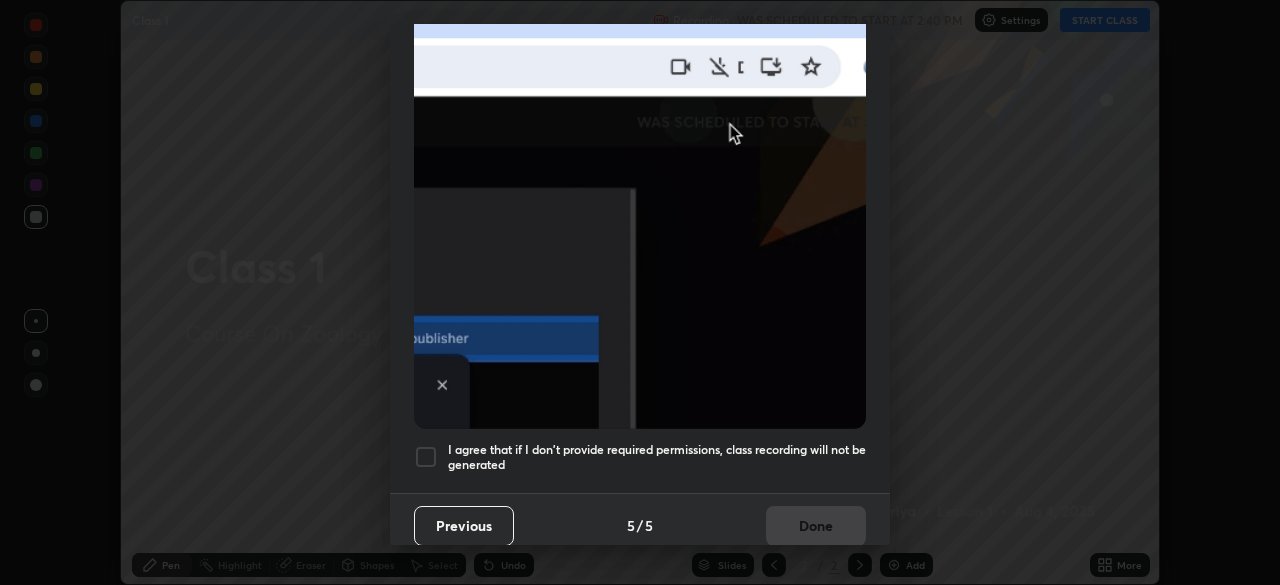 click at bounding box center [426, 457] 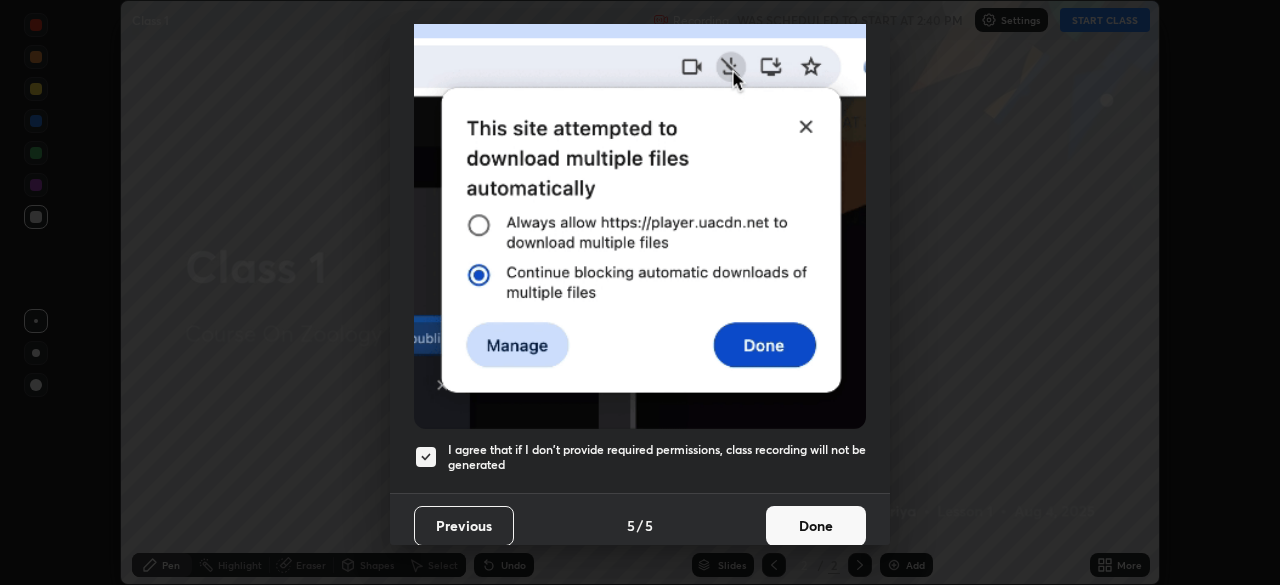 click on "Done" at bounding box center (816, 526) 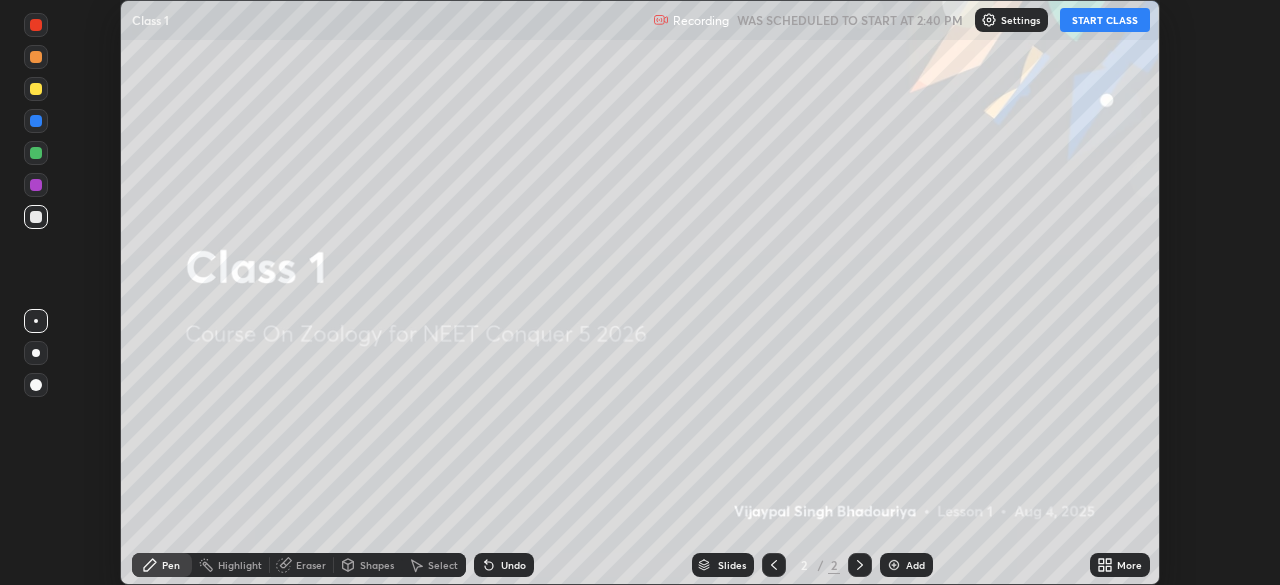 click on "START CLASS" at bounding box center (1105, 20) 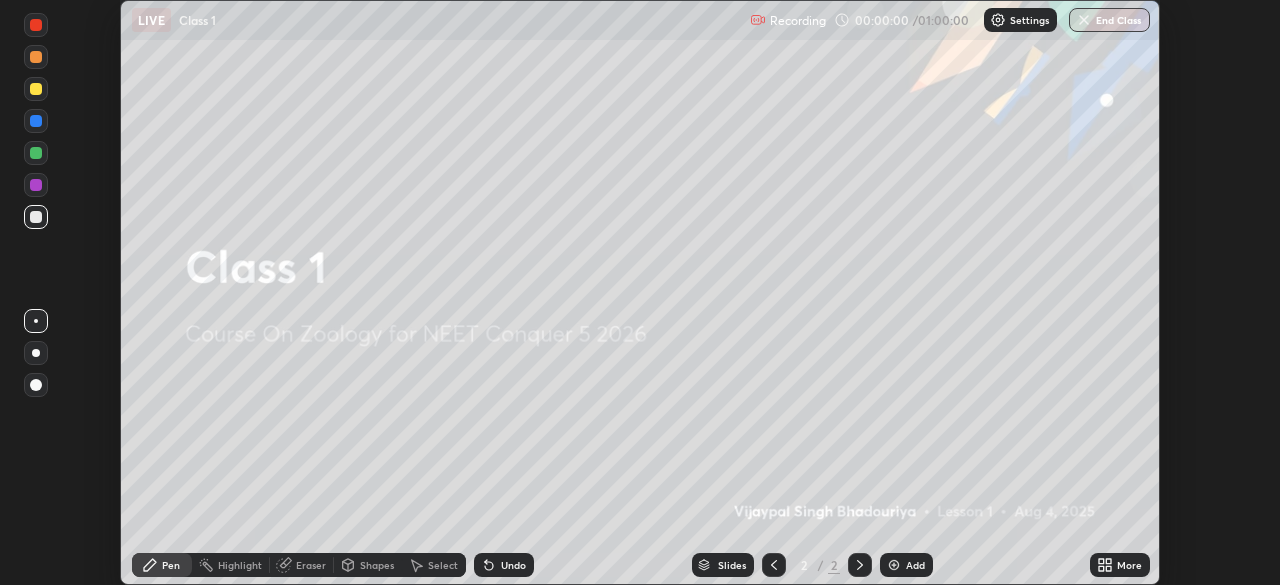 click 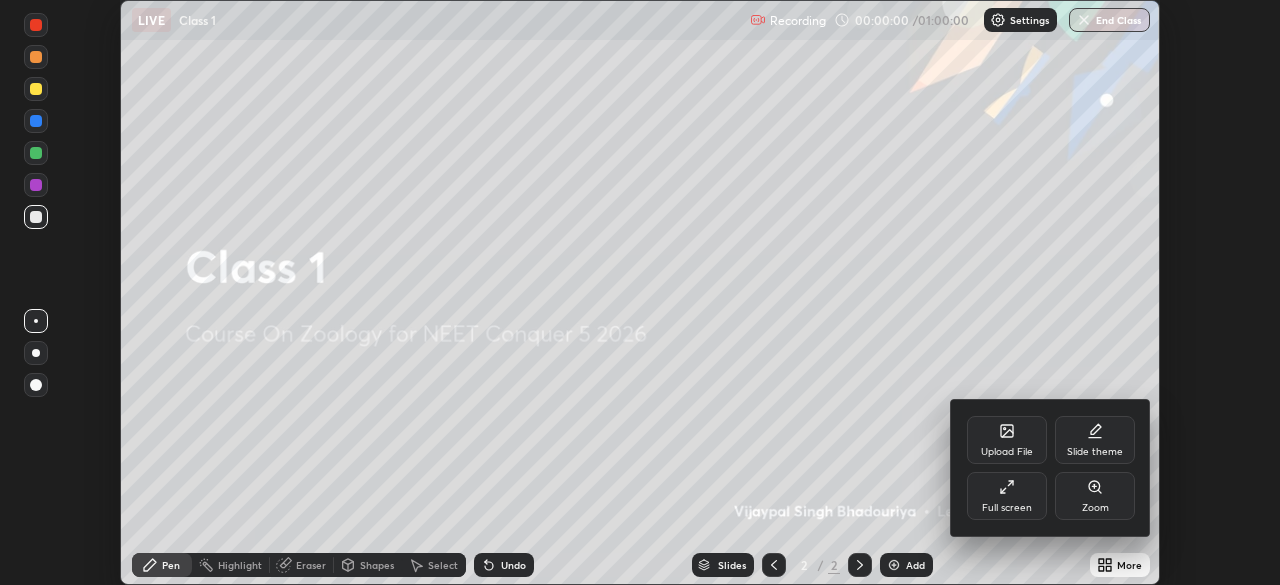 click on "Full screen" at bounding box center [1007, 496] 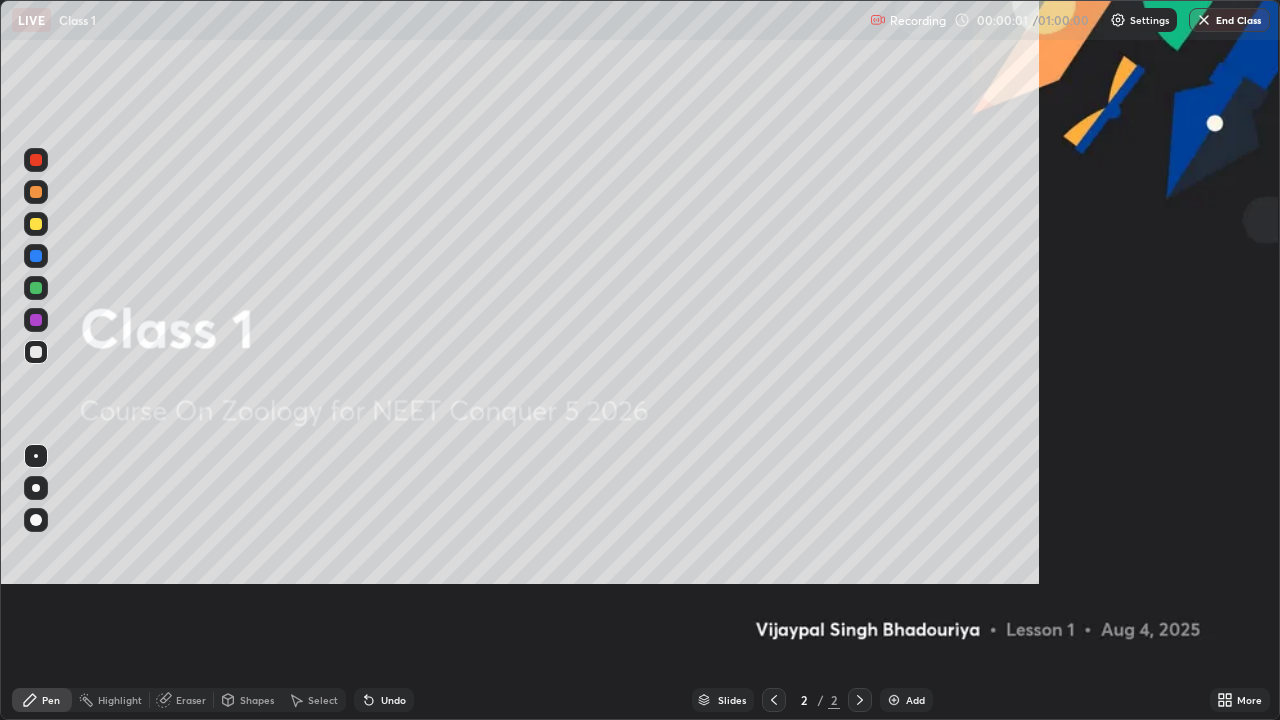 scroll, scrollTop: 99280, scrollLeft: 98720, axis: both 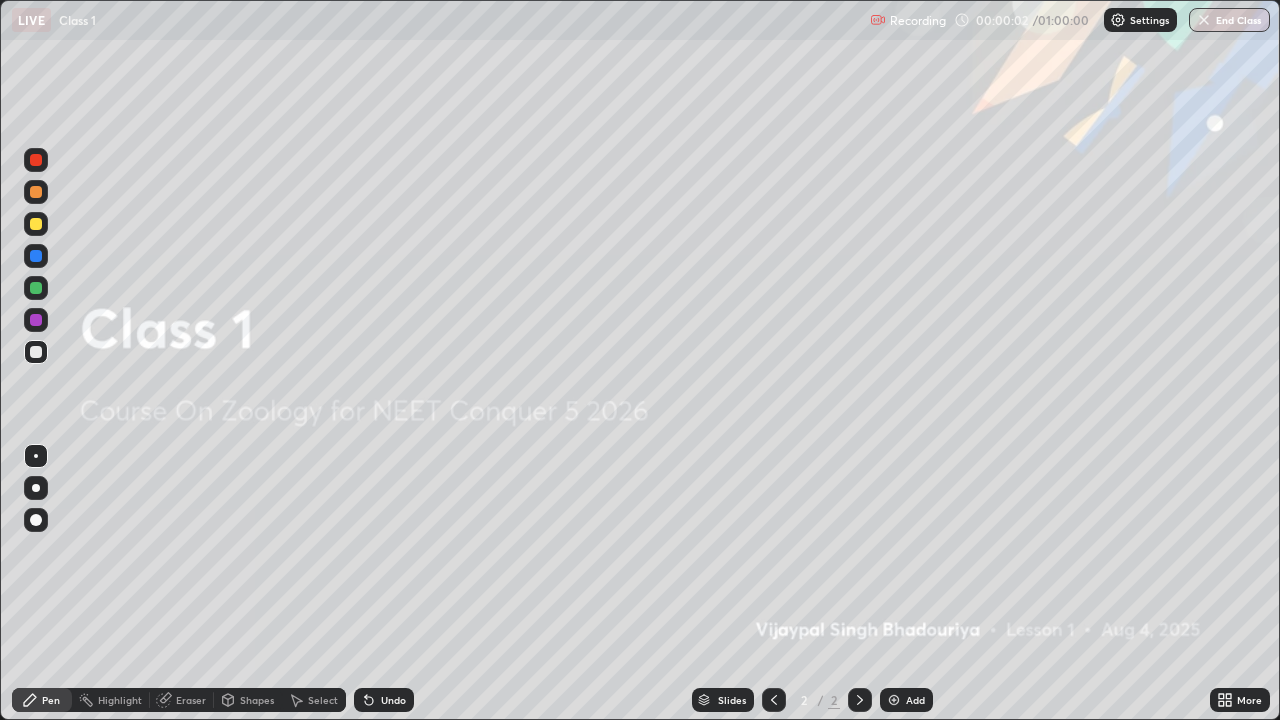click at bounding box center (894, 700) 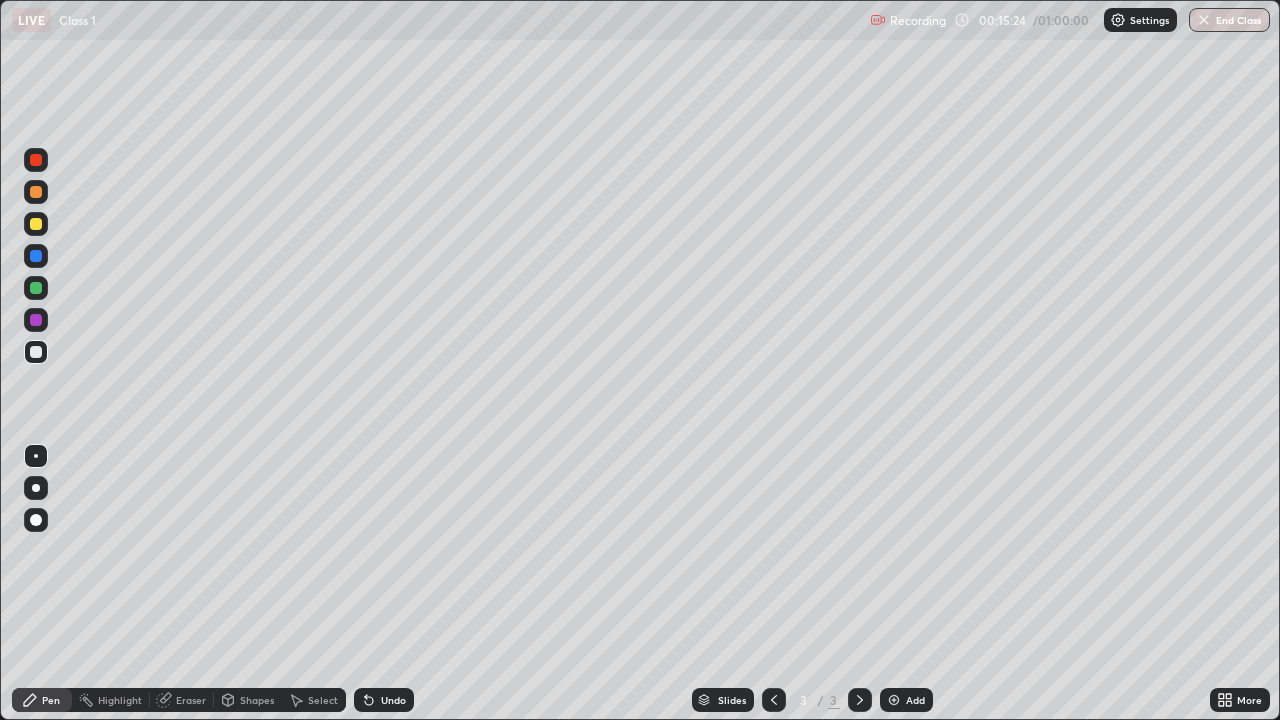 click at bounding box center [36, 352] 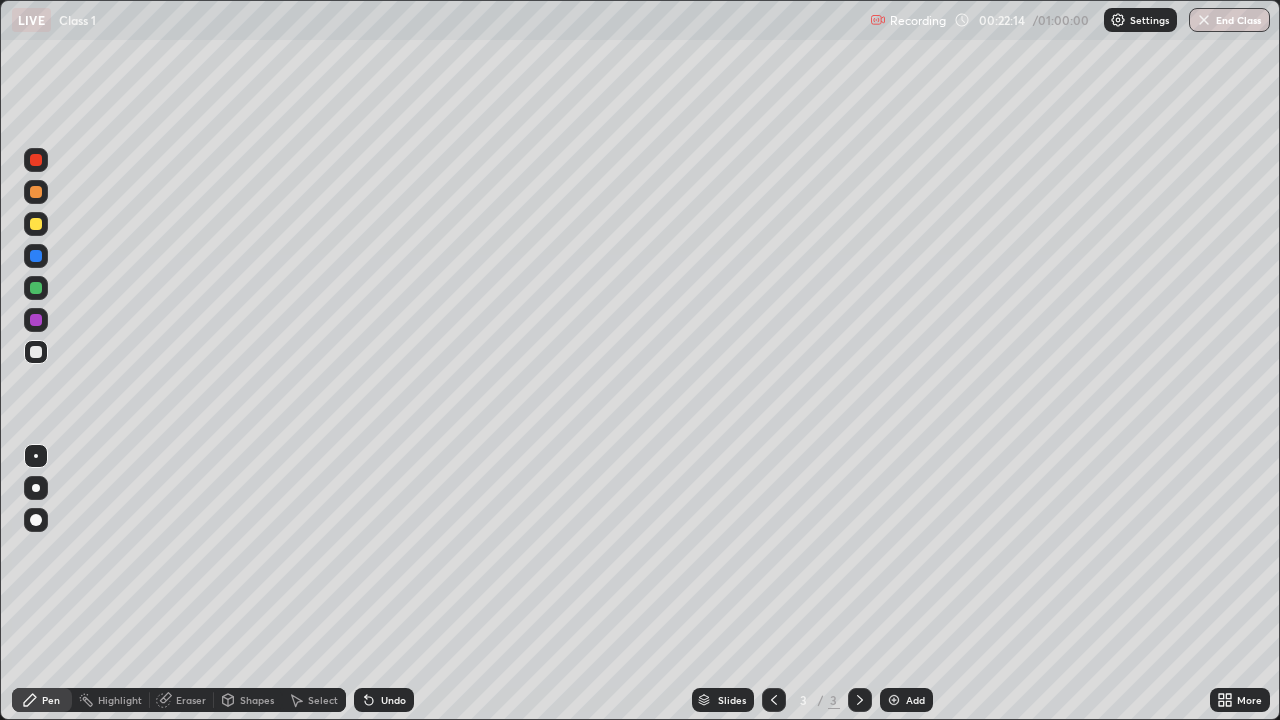 click on "Add" at bounding box center [906, 700] 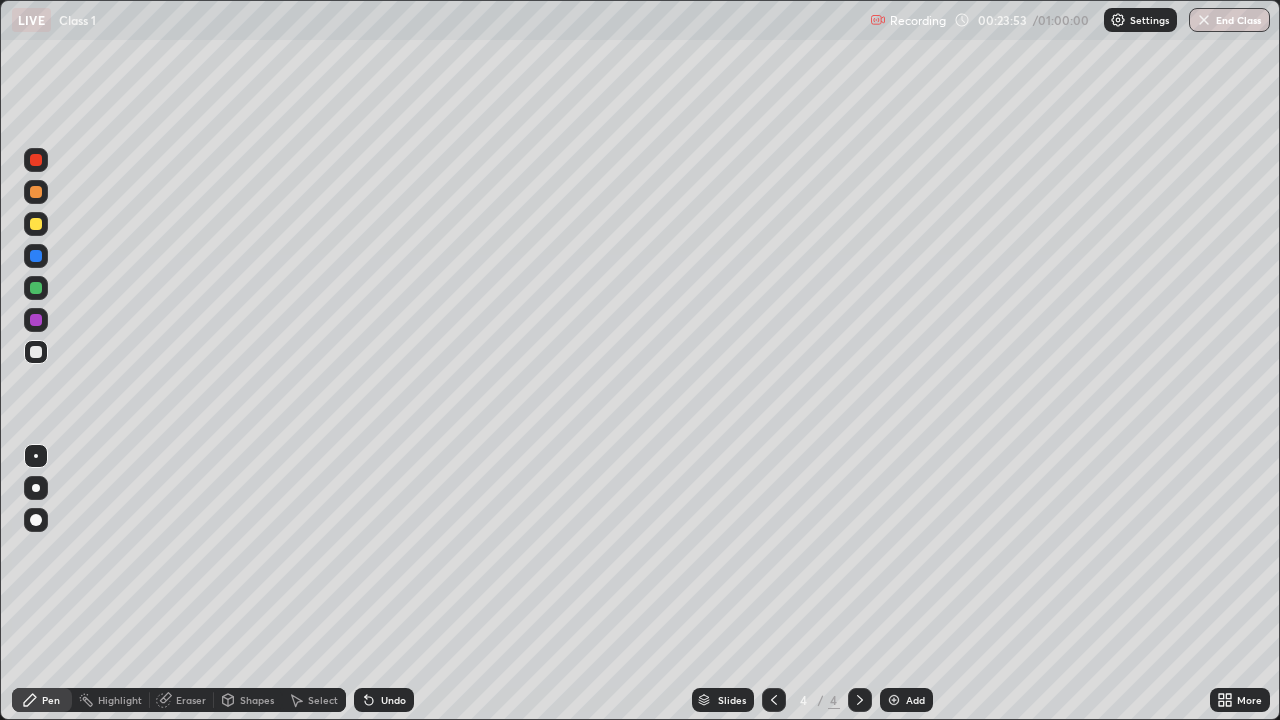 click on "Add" at bounding box center [906, 700] 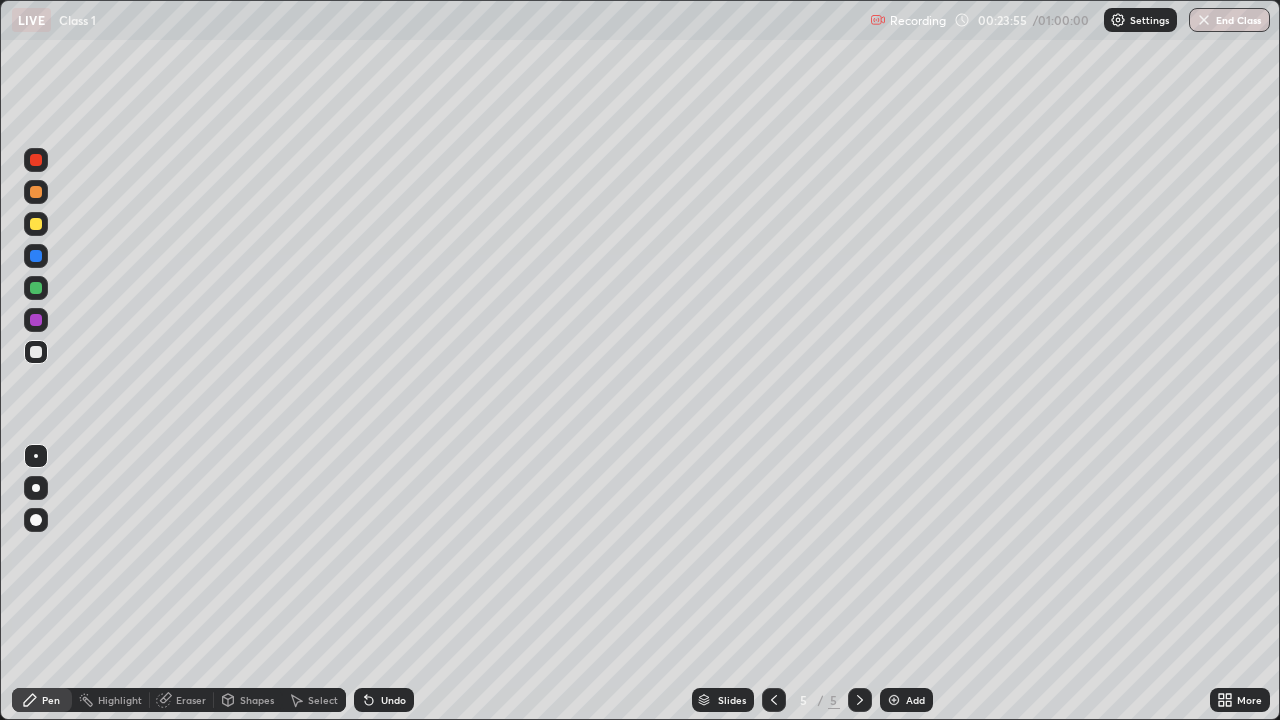 click 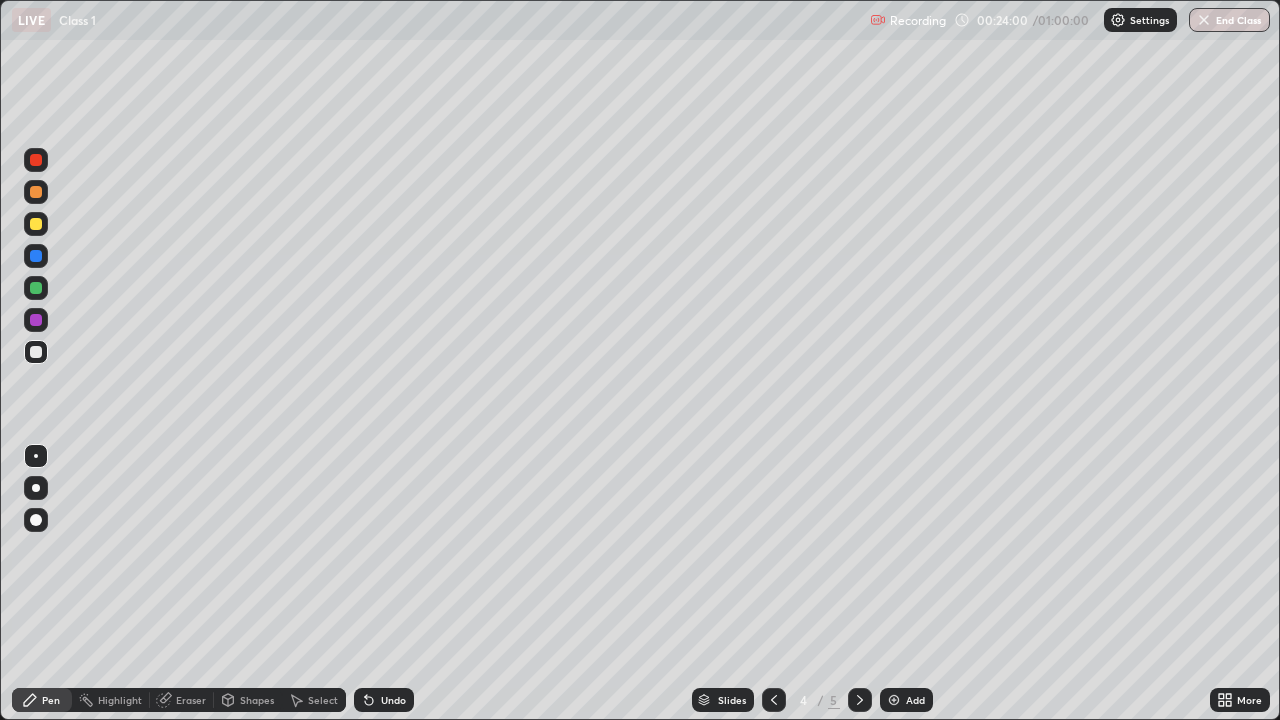 click 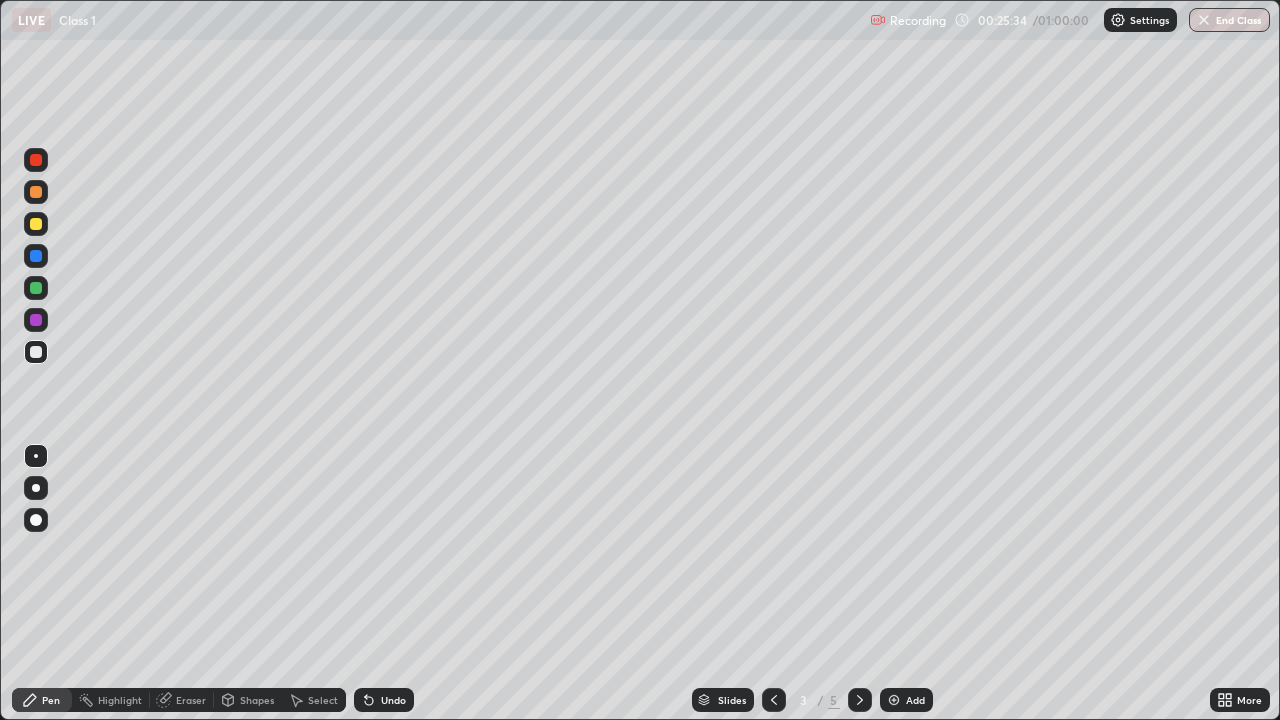 click 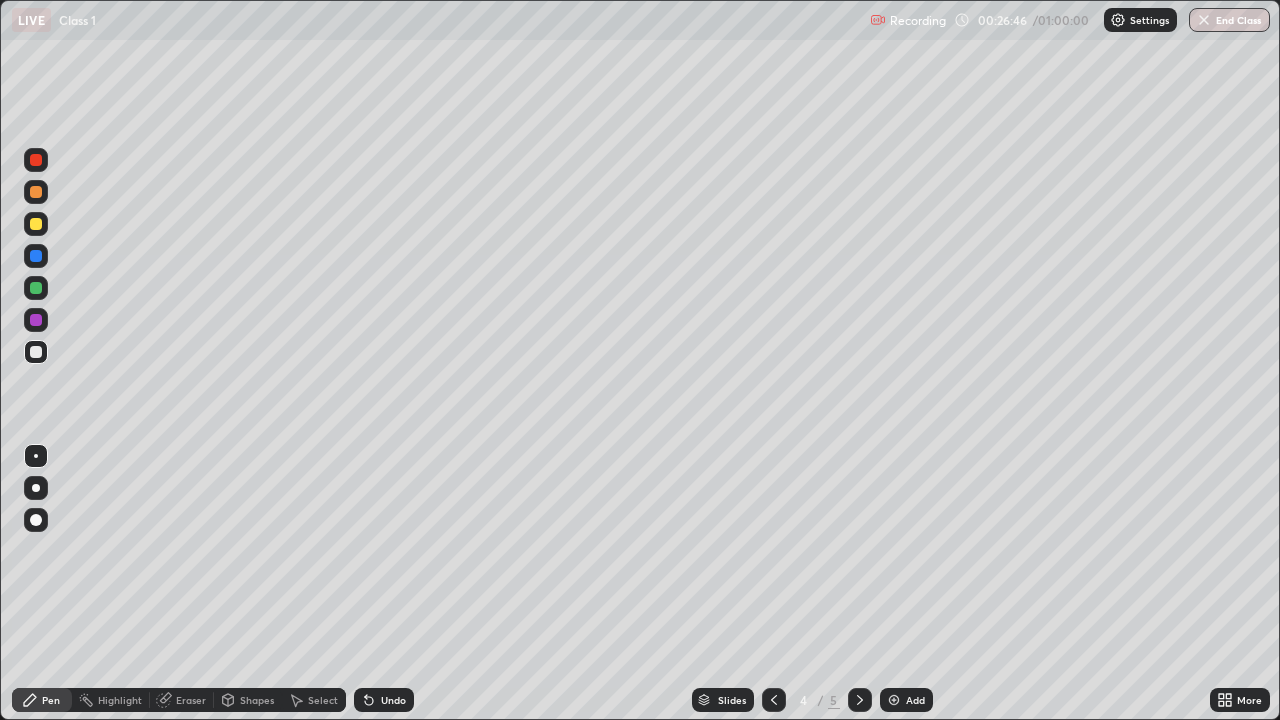 click at bounding box center [894, 700] 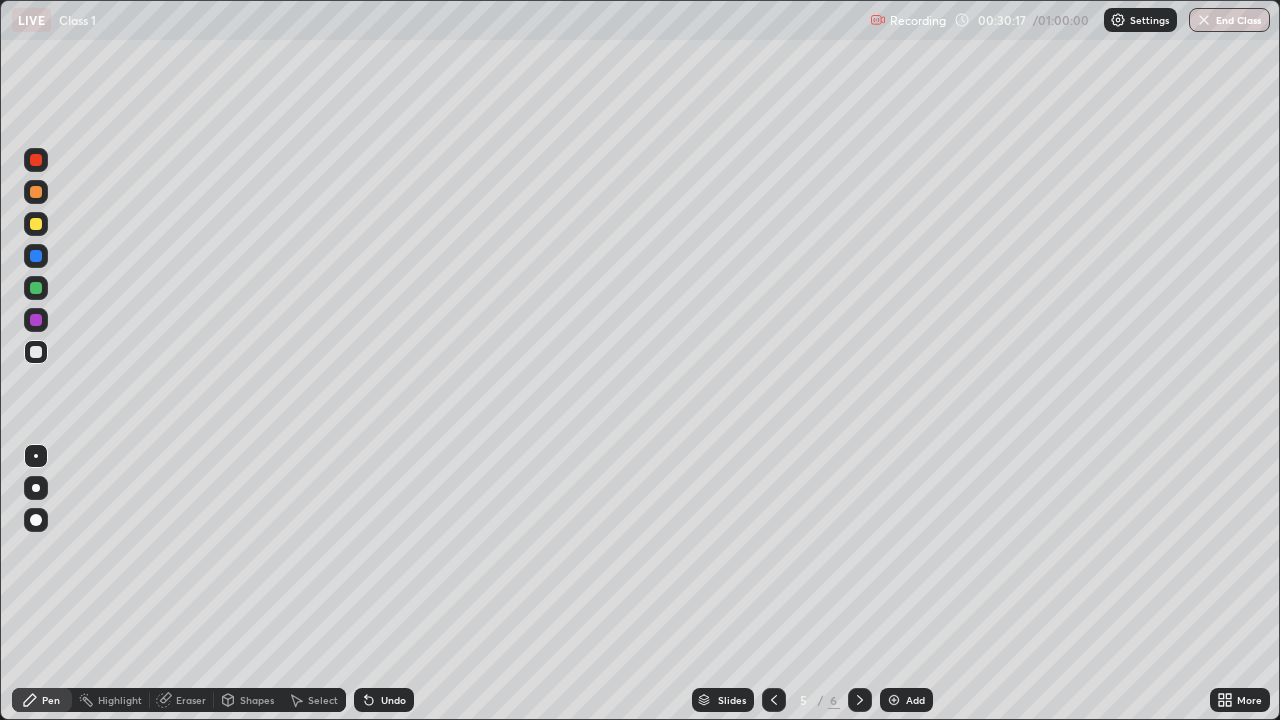 click at bounding box center (36, 288) 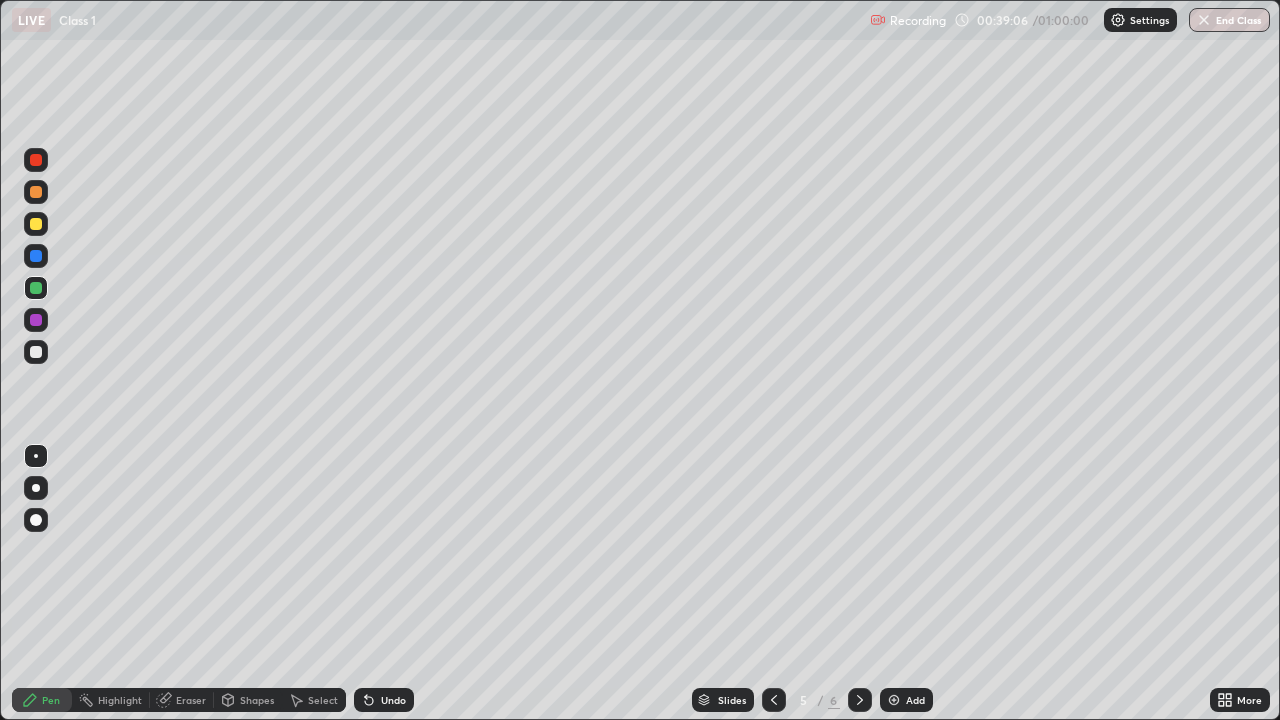 click at bounding box center (894, 700) 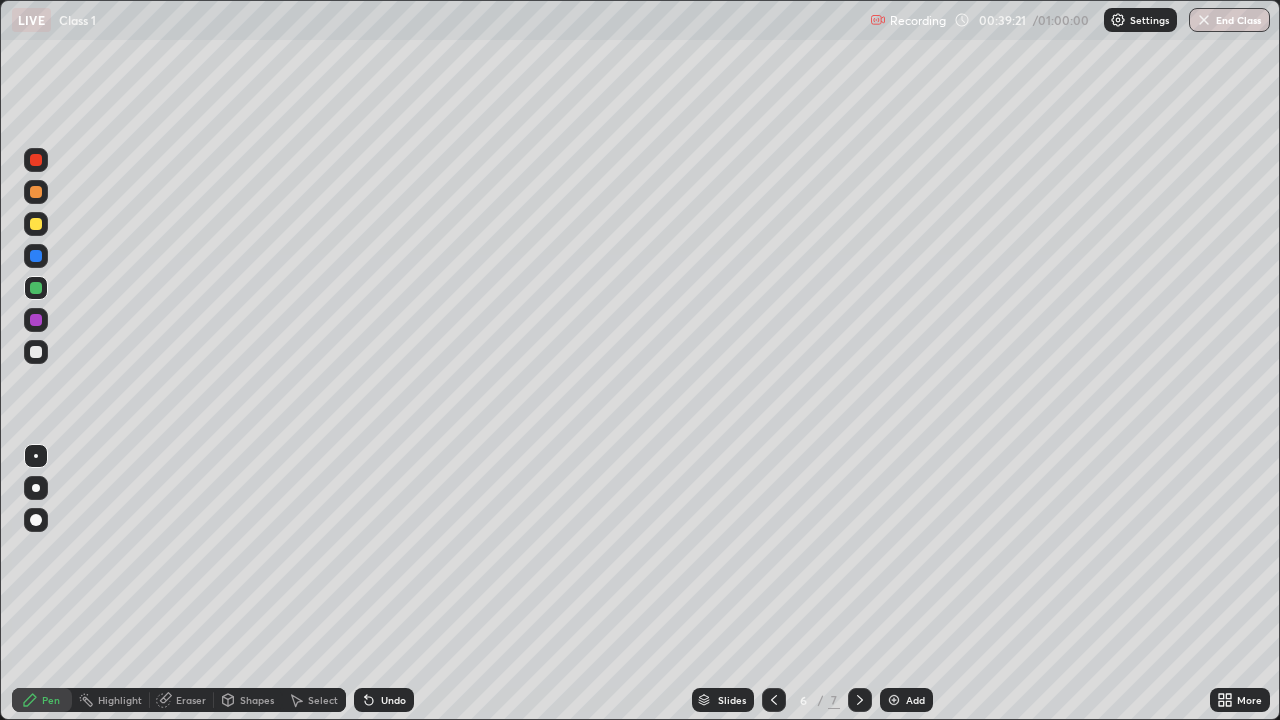 click at bounding box center [36, 320] 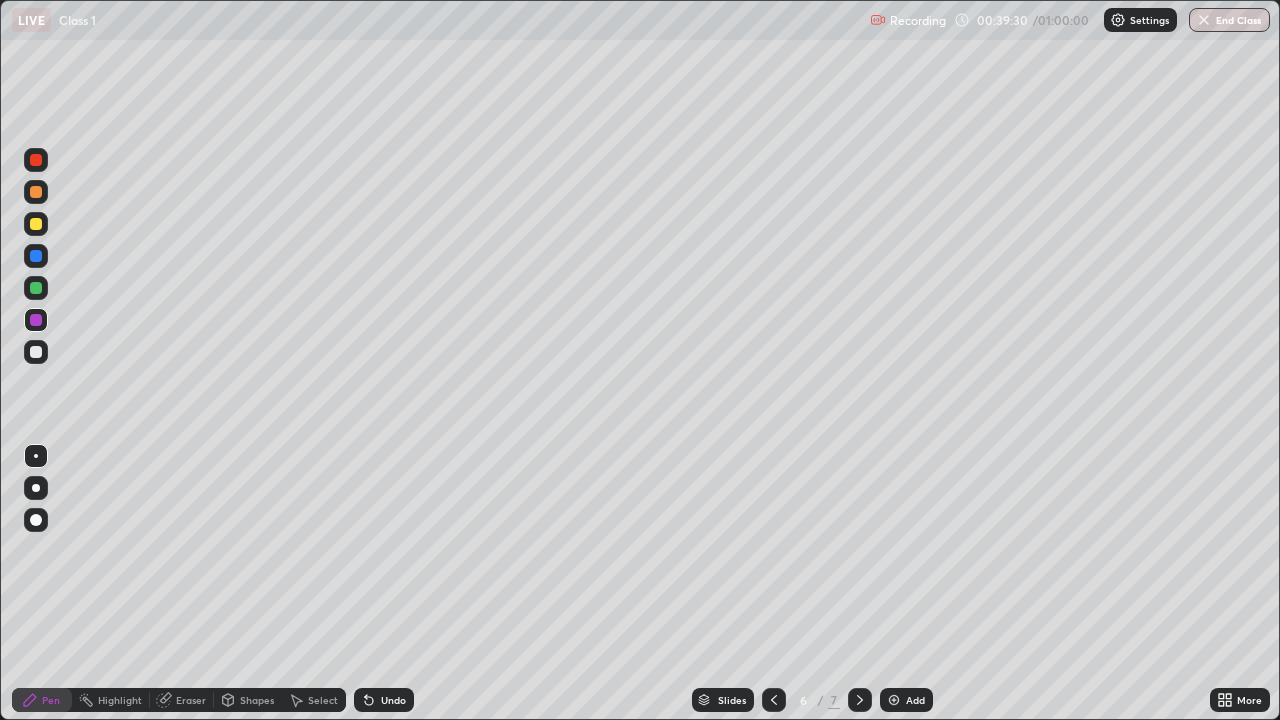 click at bounding box center (36, 288) 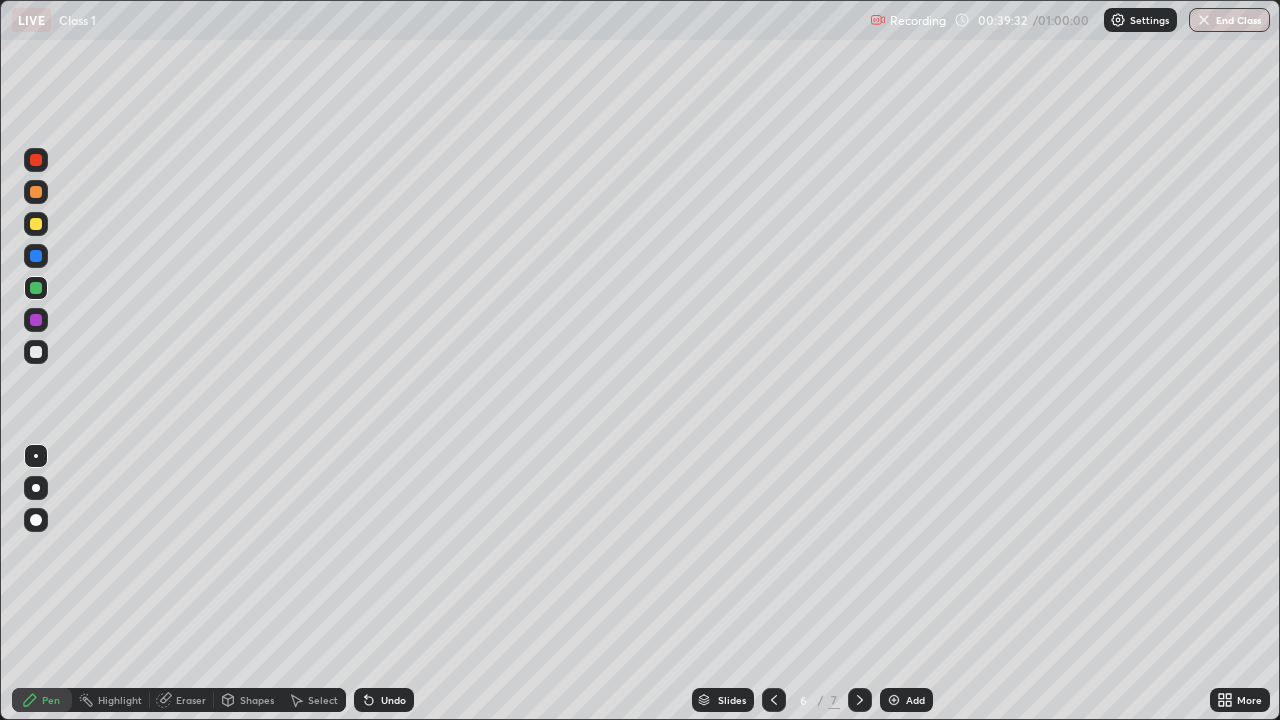 click at bounding box center (36, 256) 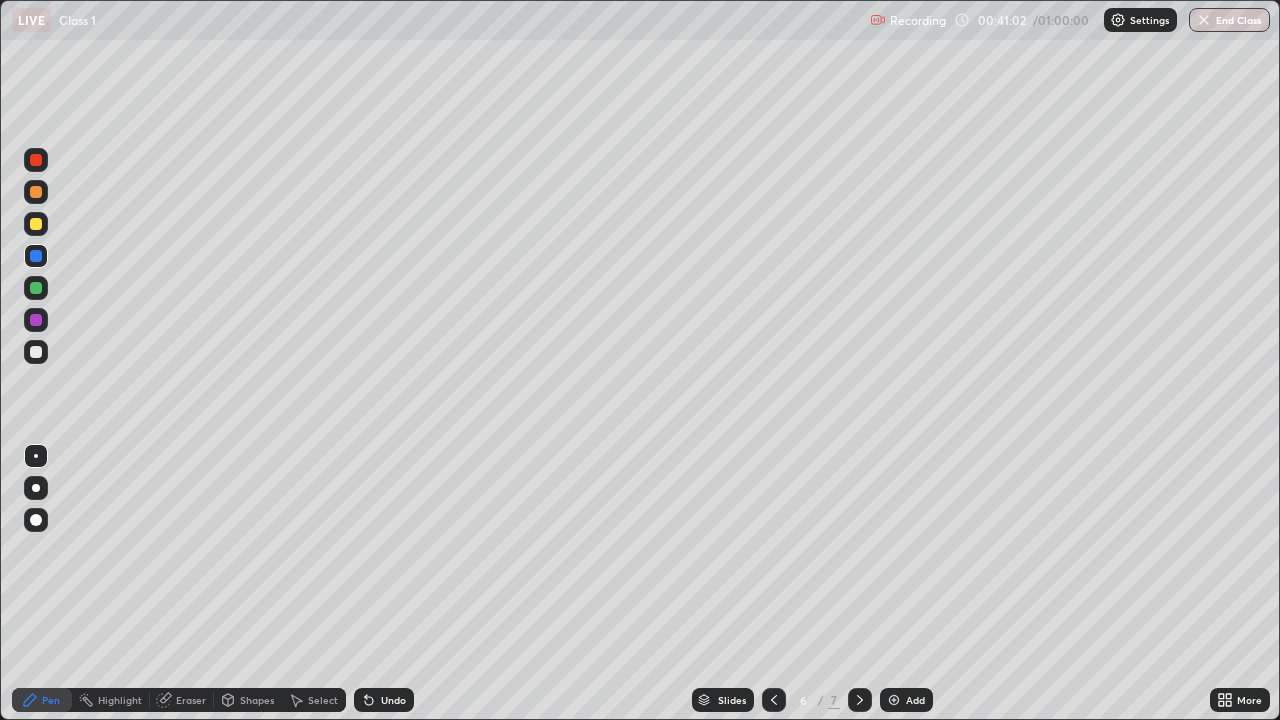 click at bounding box center (36, 288) 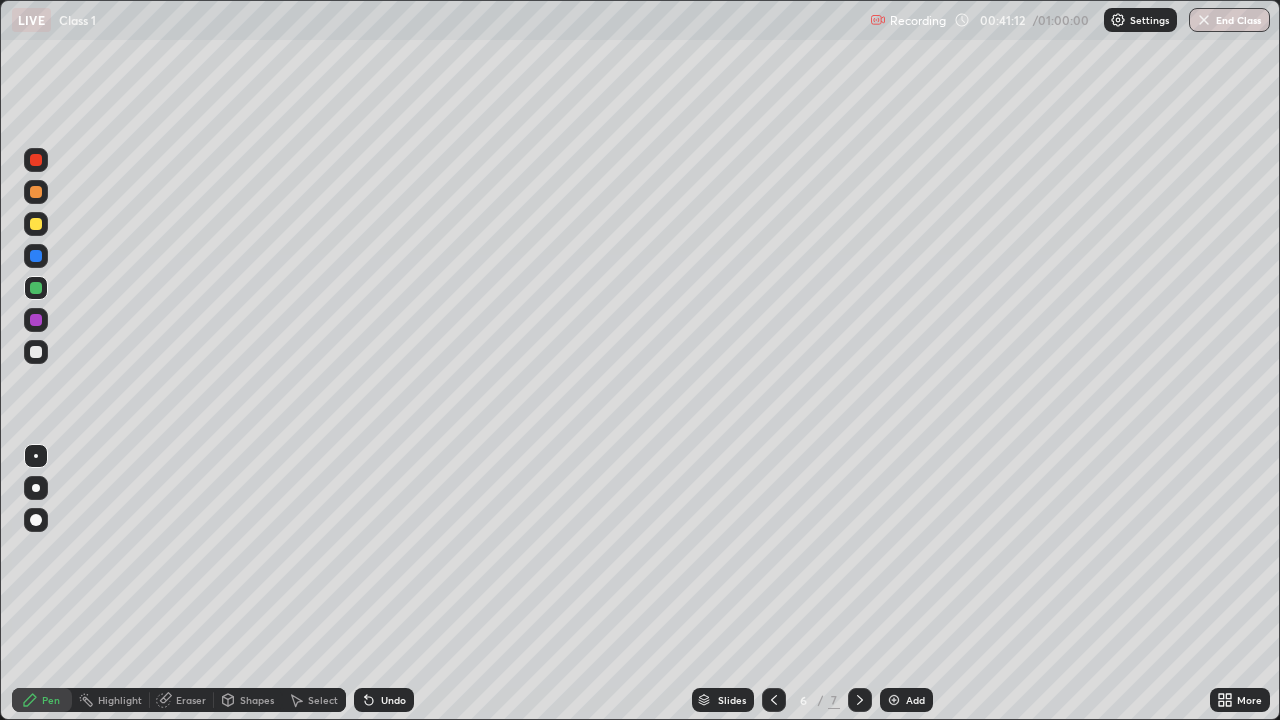 click at bounding box center (36, 352) 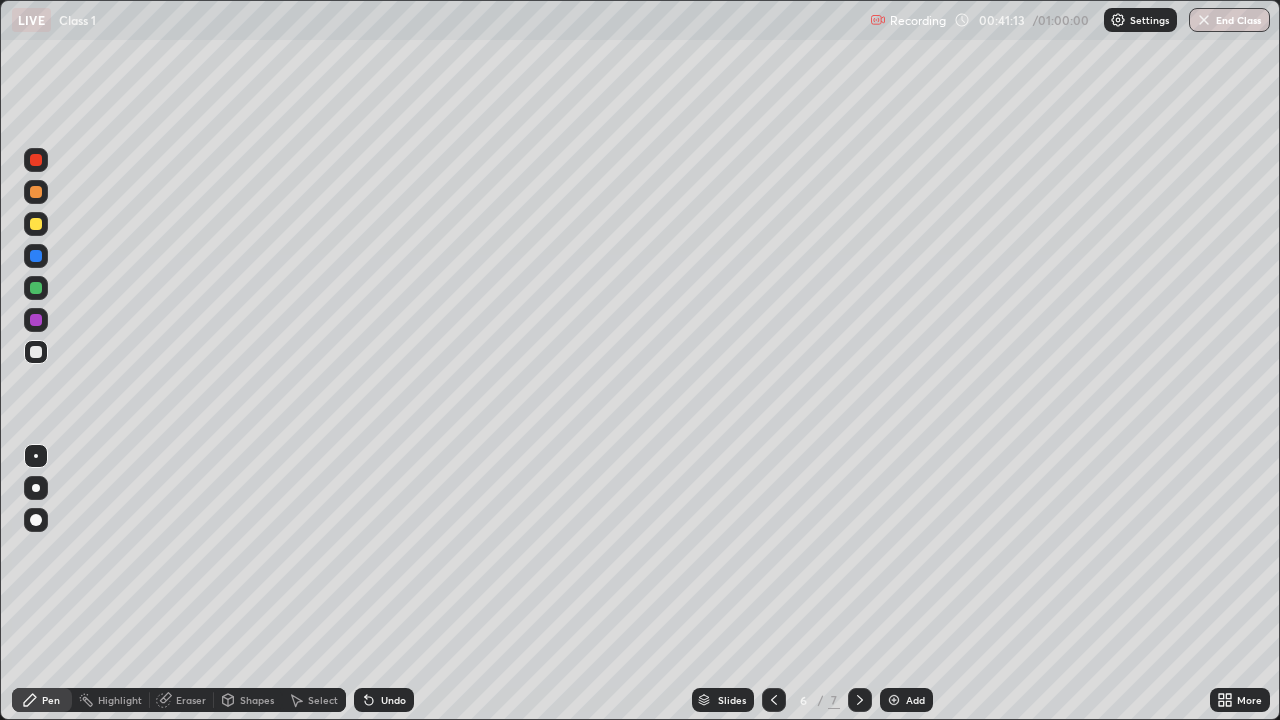 click at bounding box center [36, 320] 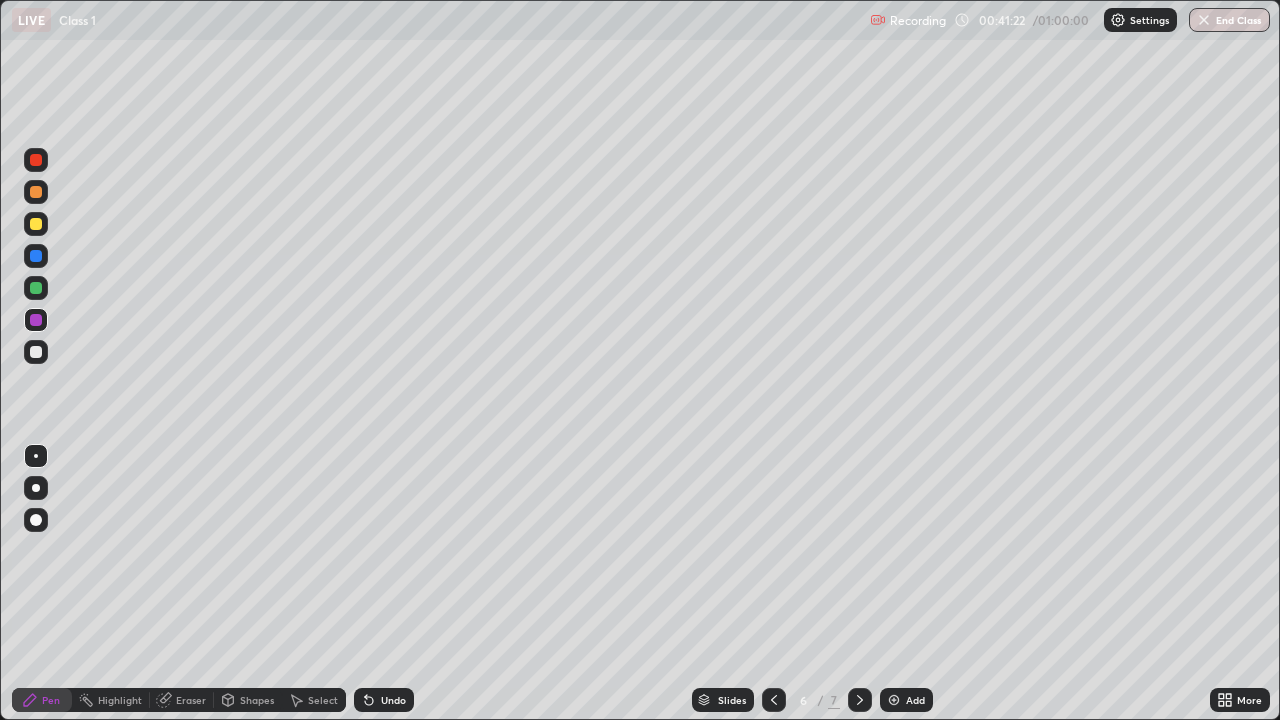 click at bounding box center [36, 224] 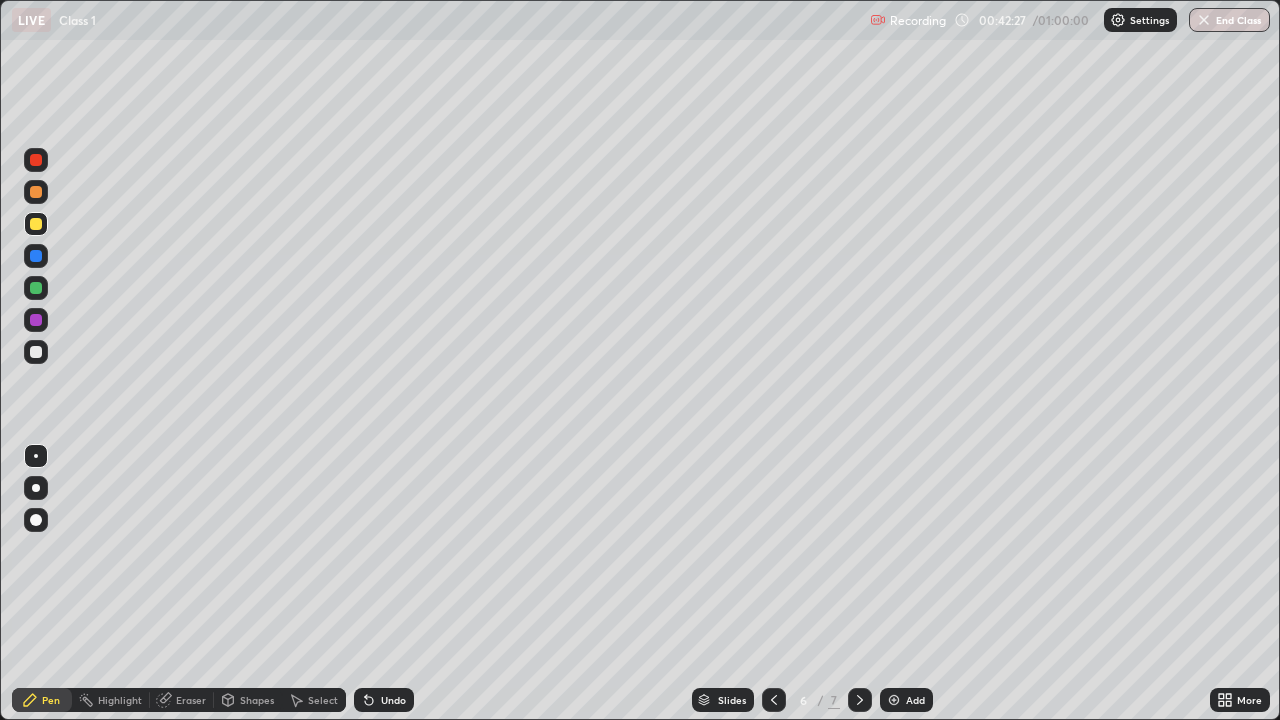 click at bounding box center (36, 288) 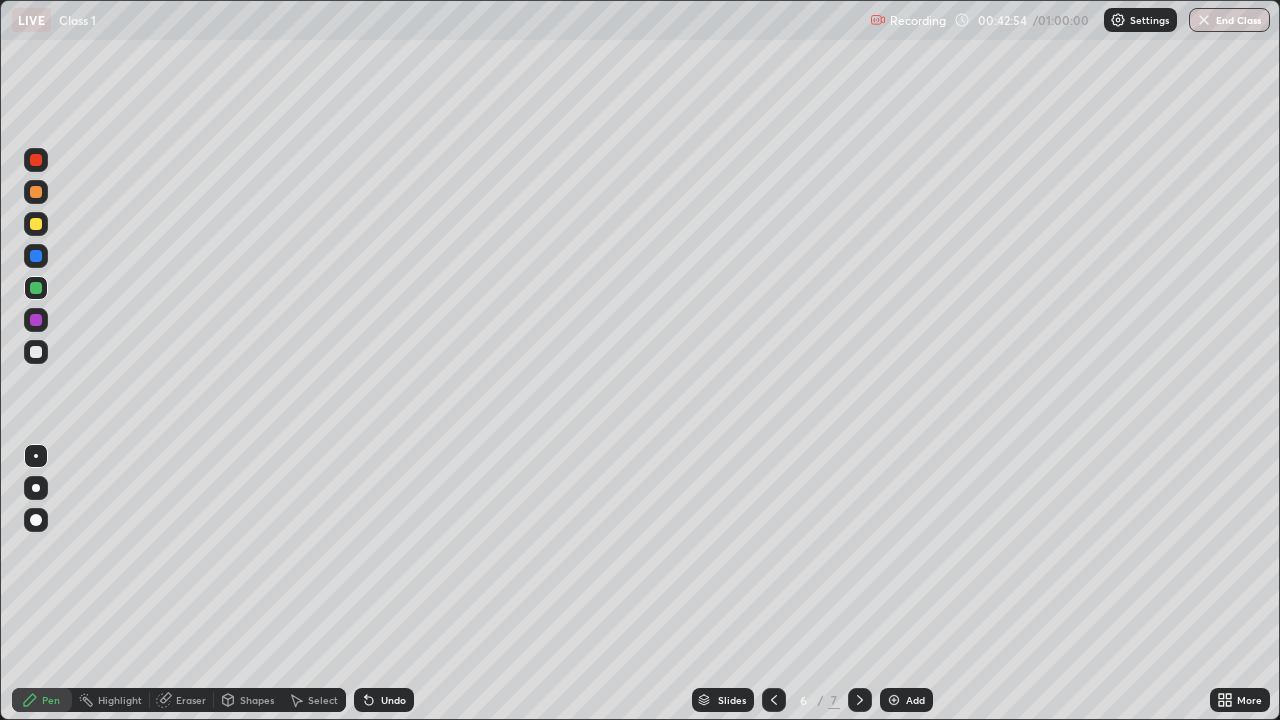 click on "Add" at bounding box center (906, 700) 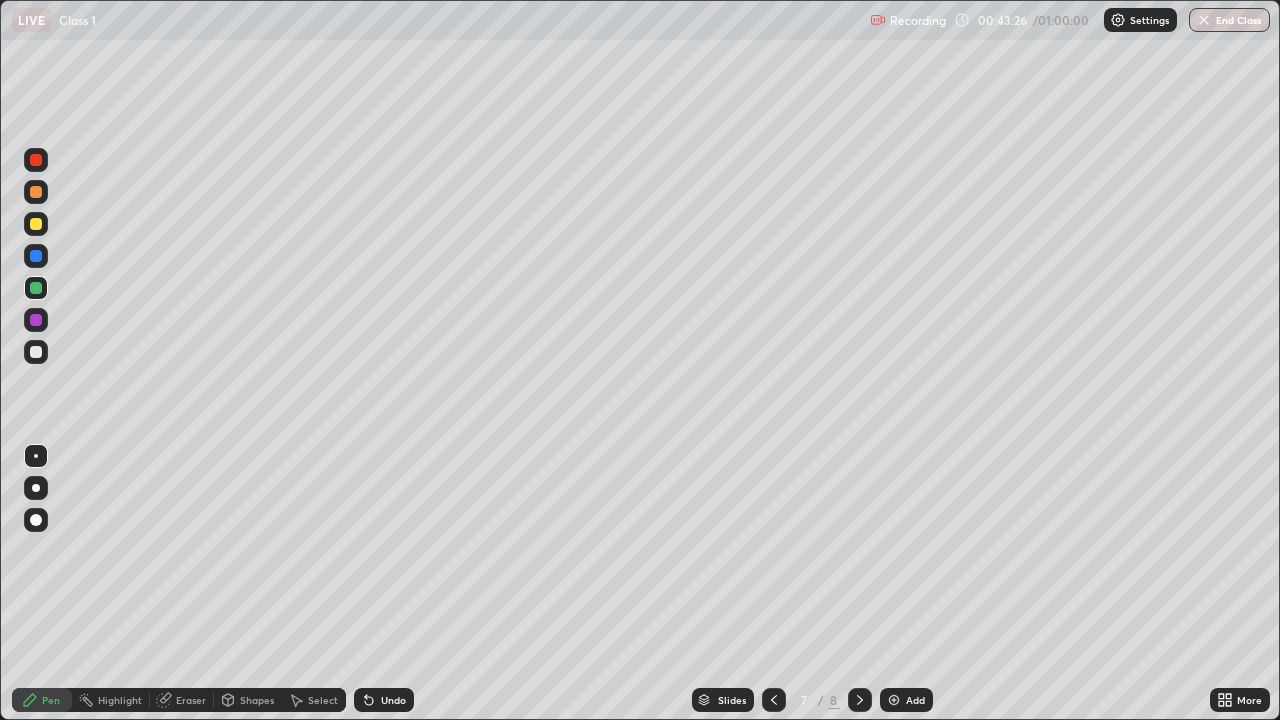 click on "Undo" at bounding box center (393, 700) 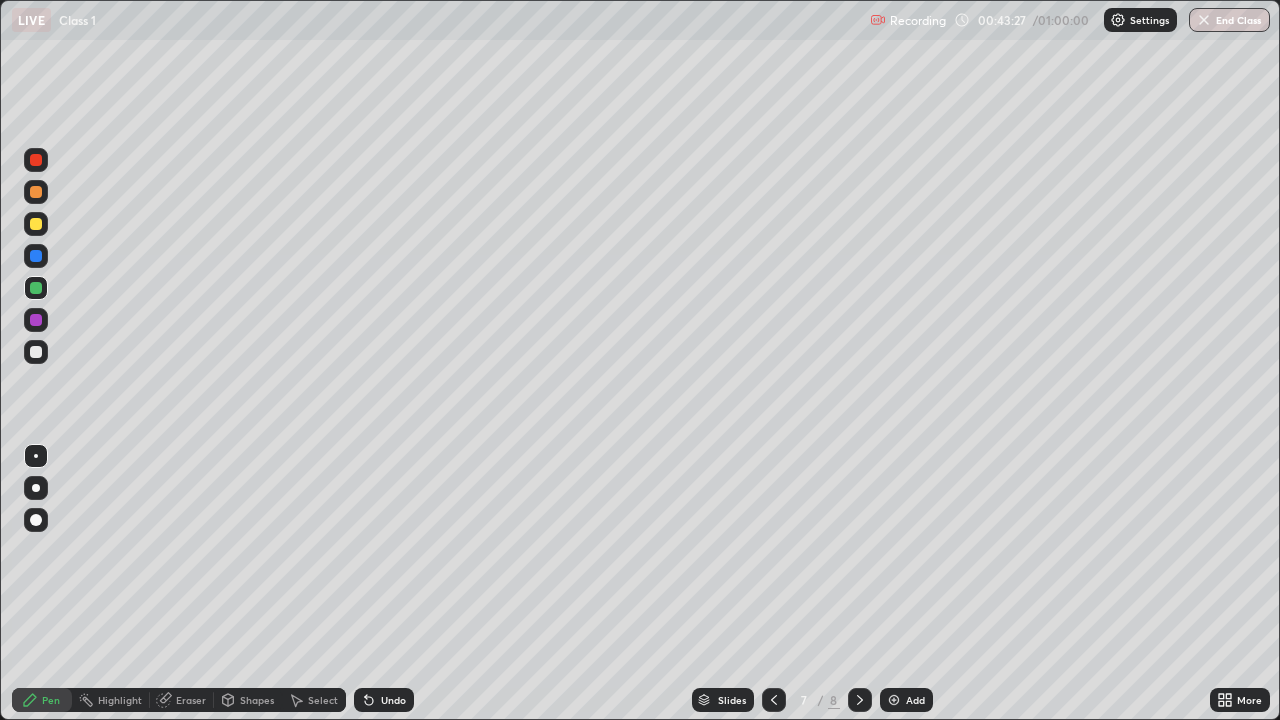 click at bounding box center [36, 288] 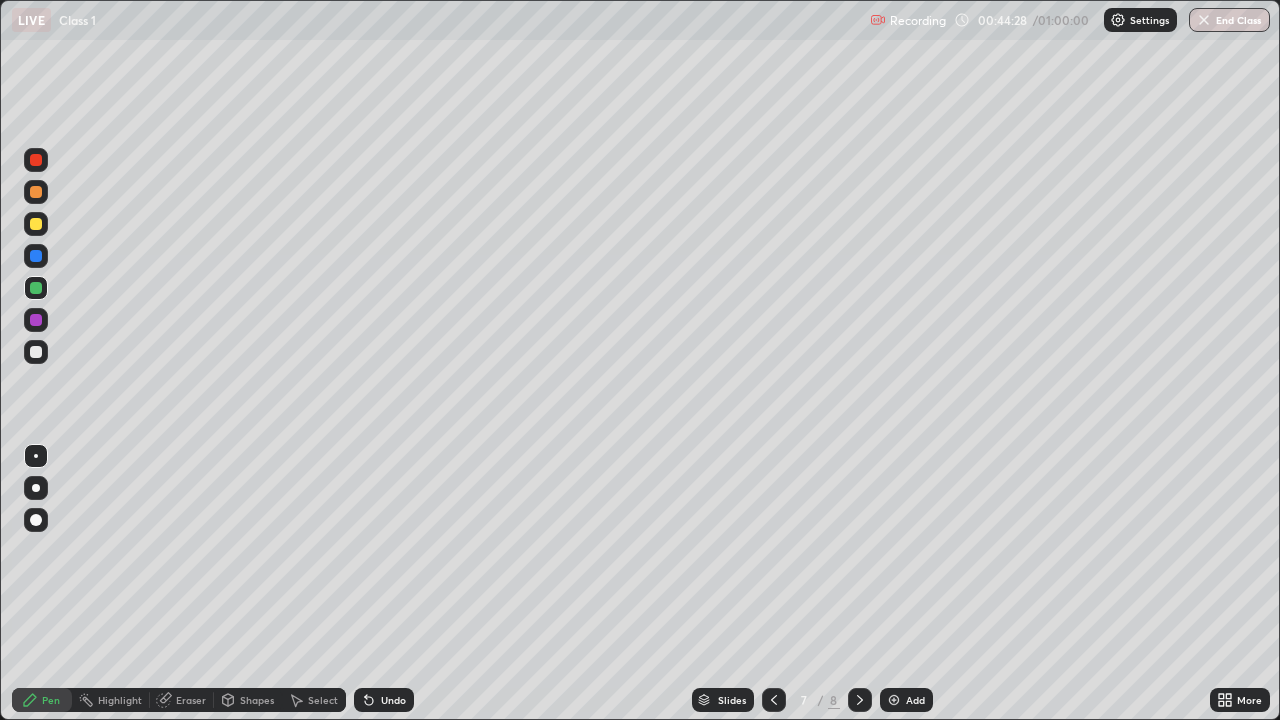 click 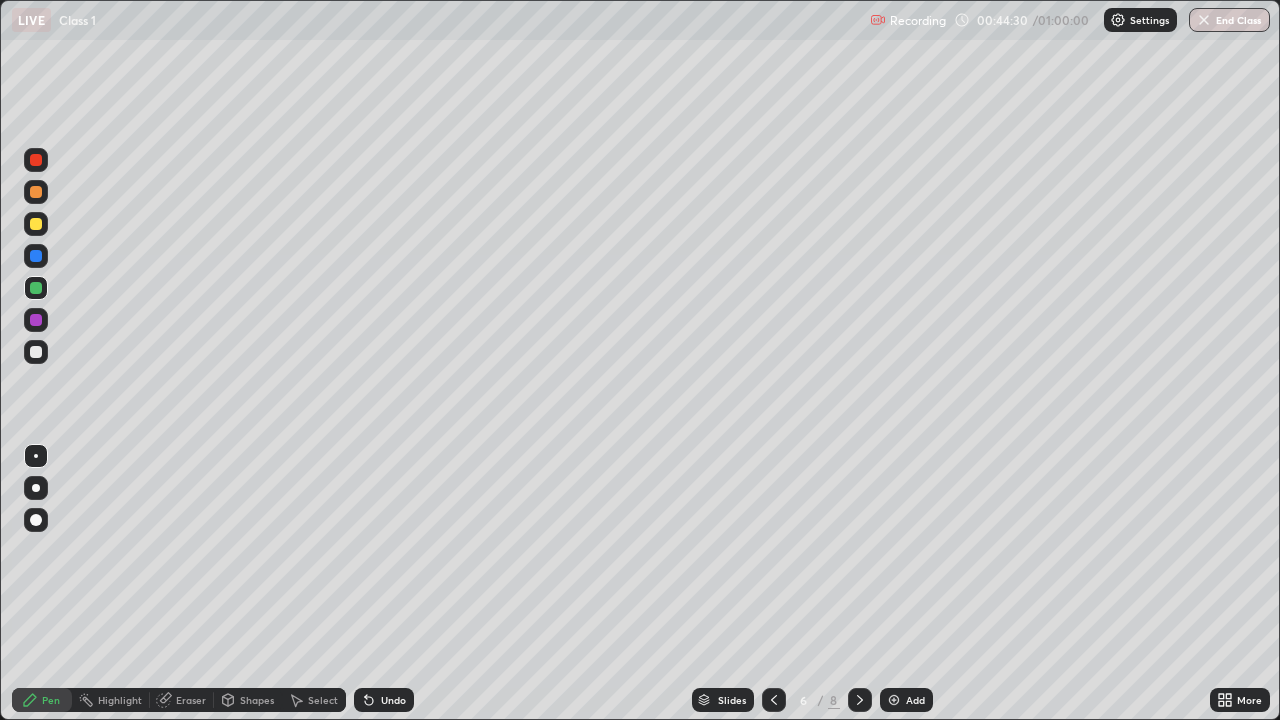 click at bounding box center [36, 352] 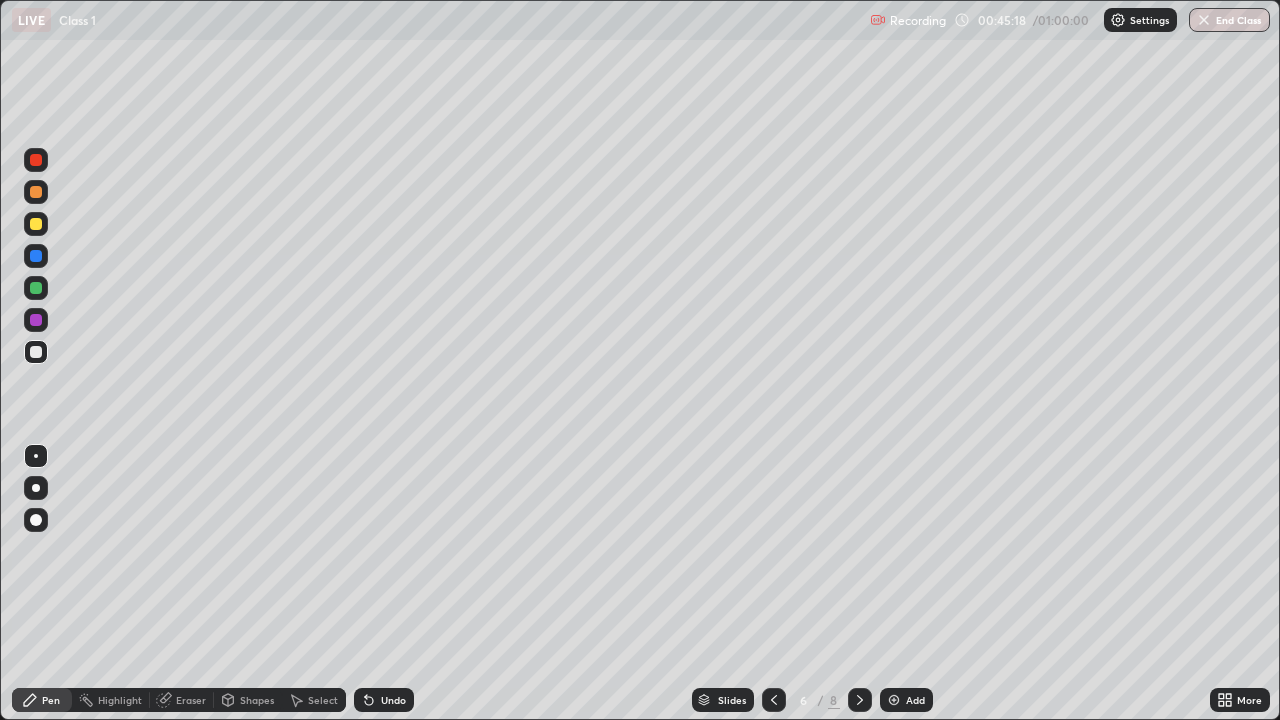 click at bounding box center (894, 700) 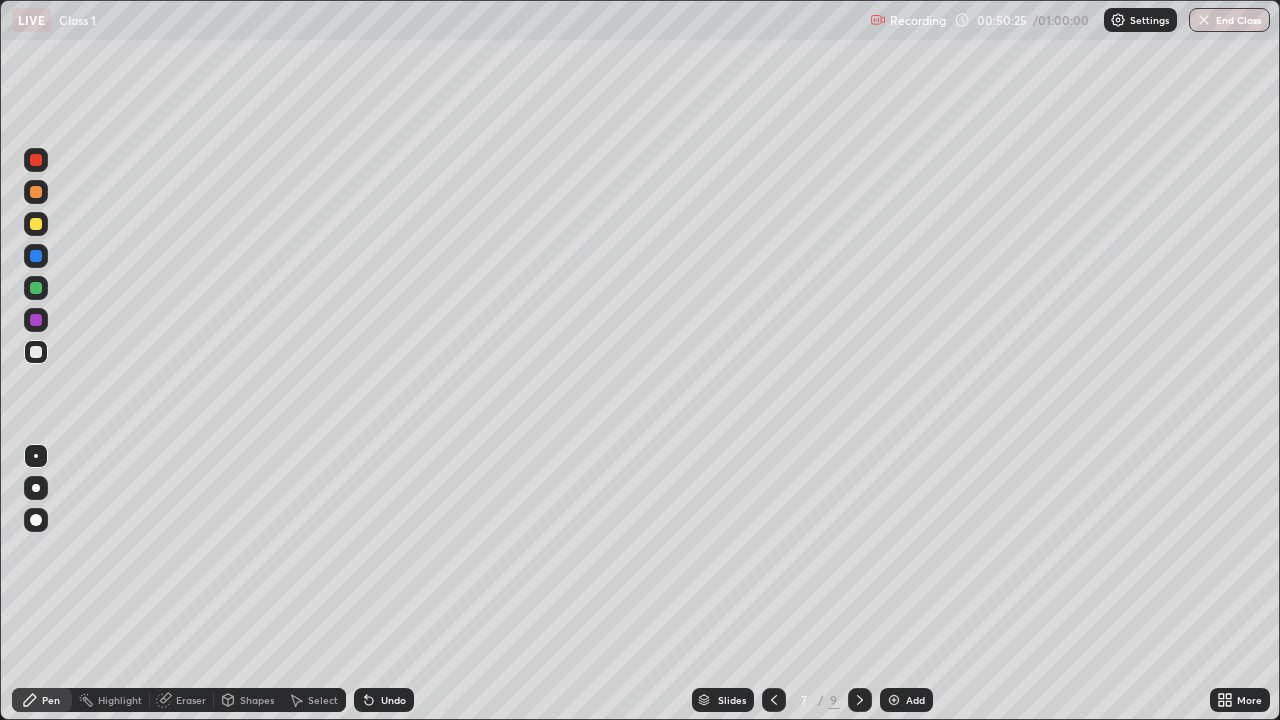 click on "More" at bounding box center [1240, 700] 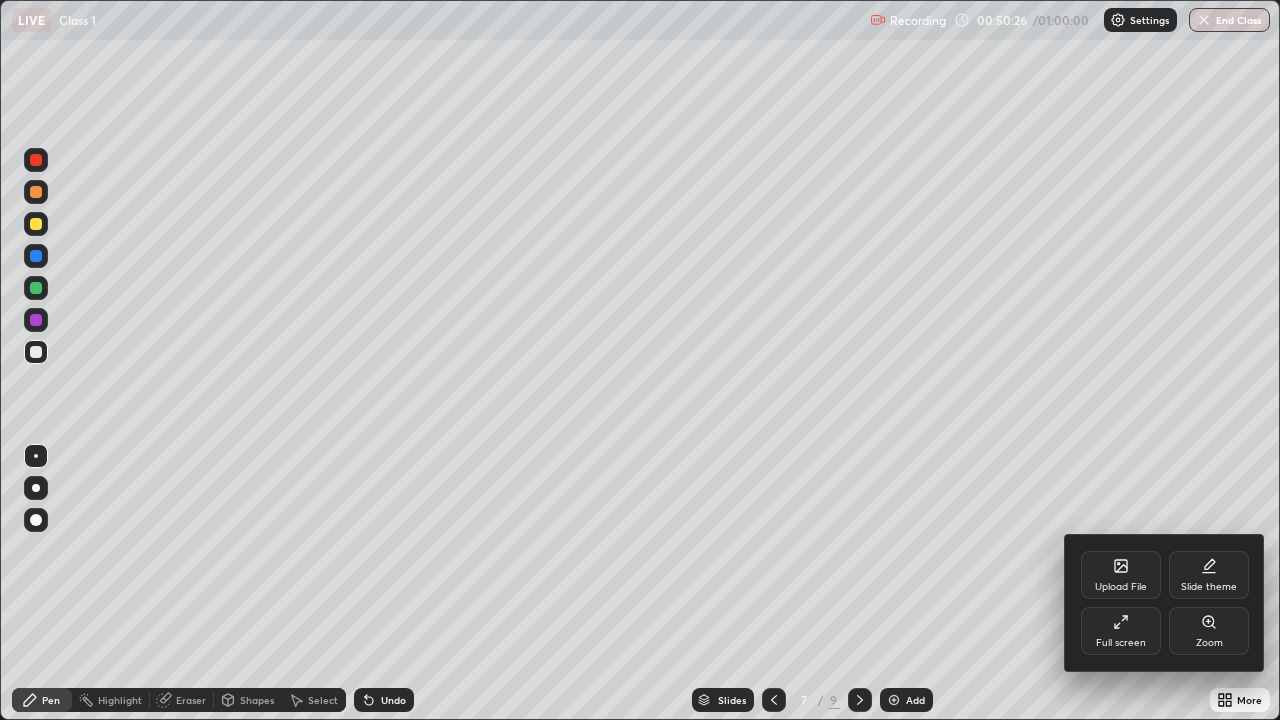 click on "Upload File" at bounding box center [1121, 575] 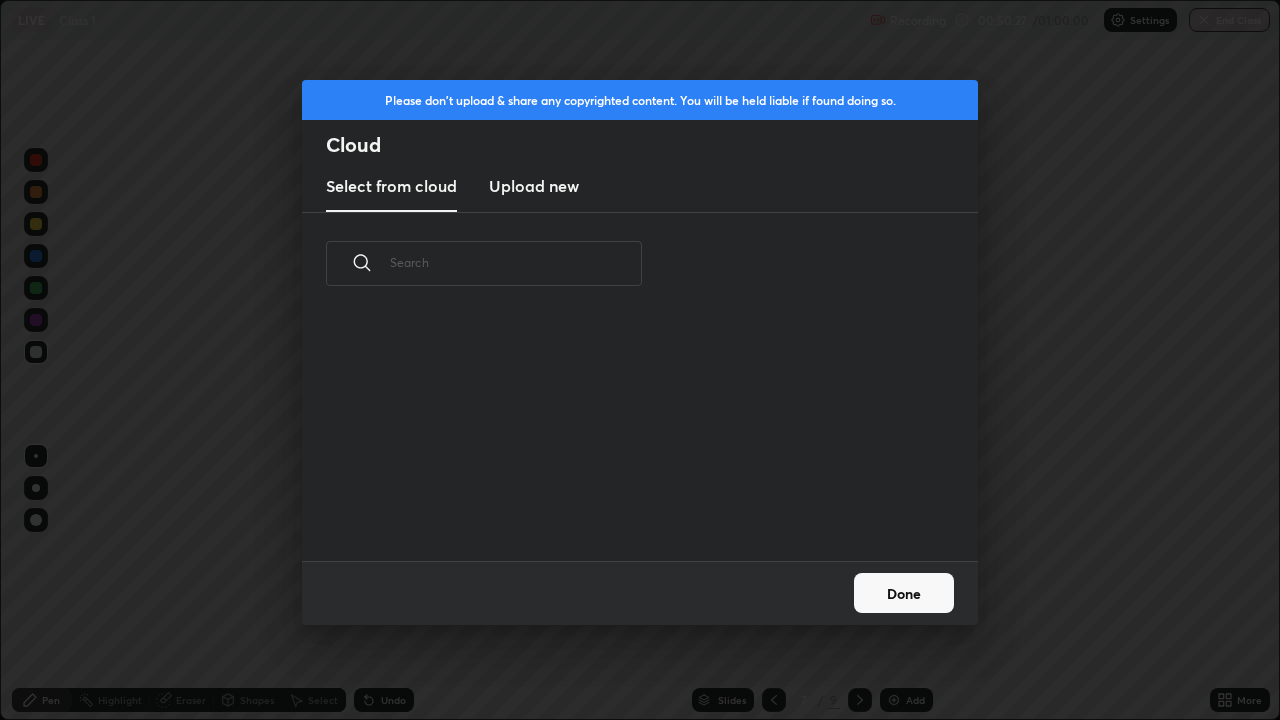 scroll, scrollTop: 7, scrollLeft: 11, axis: both 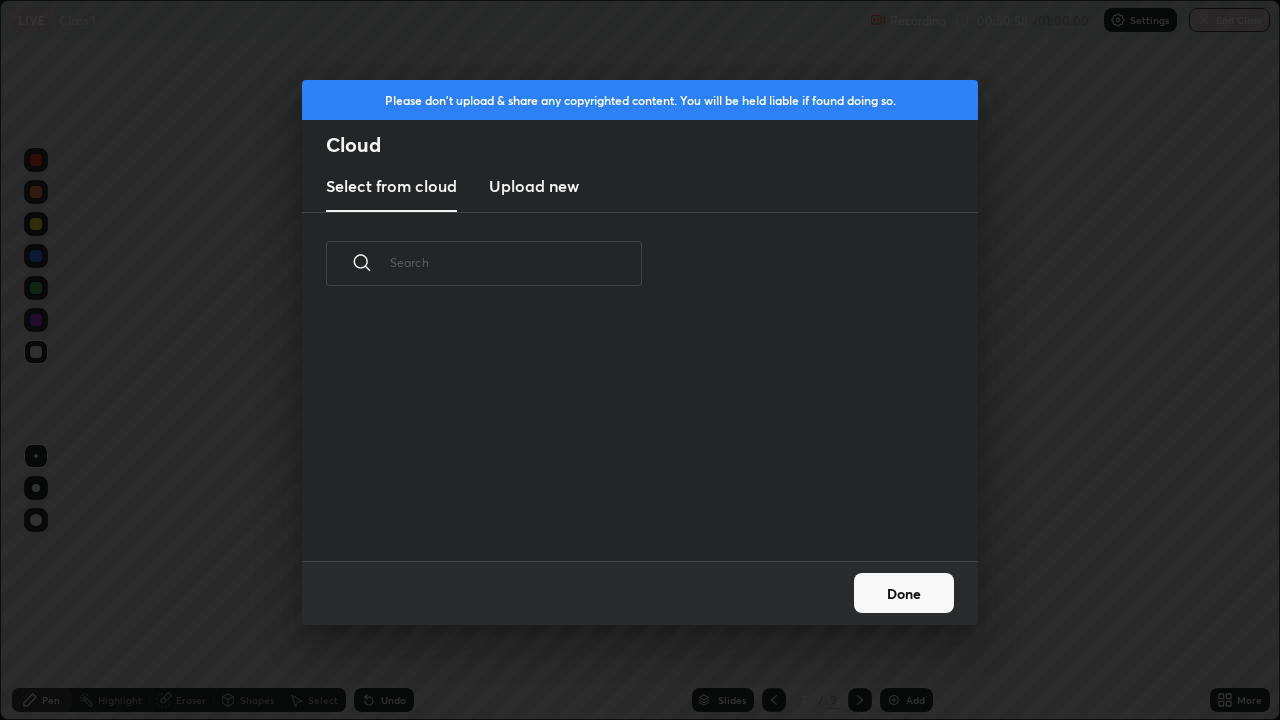 click on "Done" at bounding box center (904, 593) 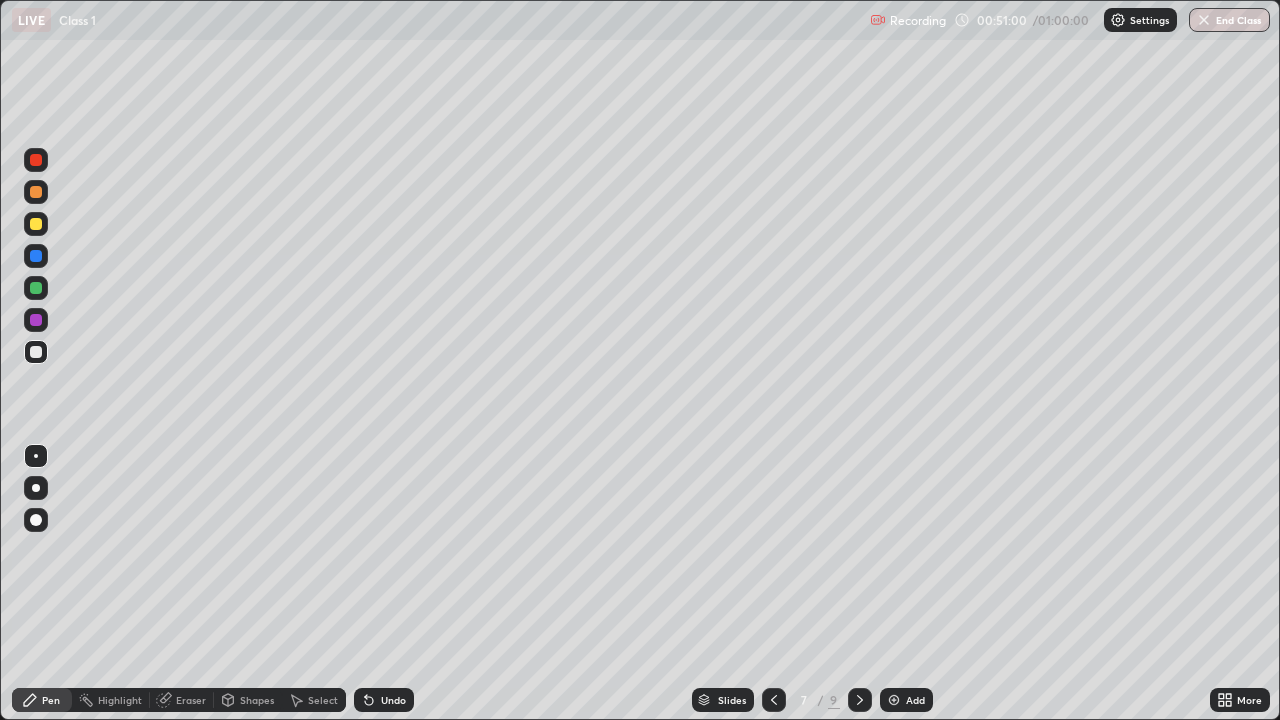 click 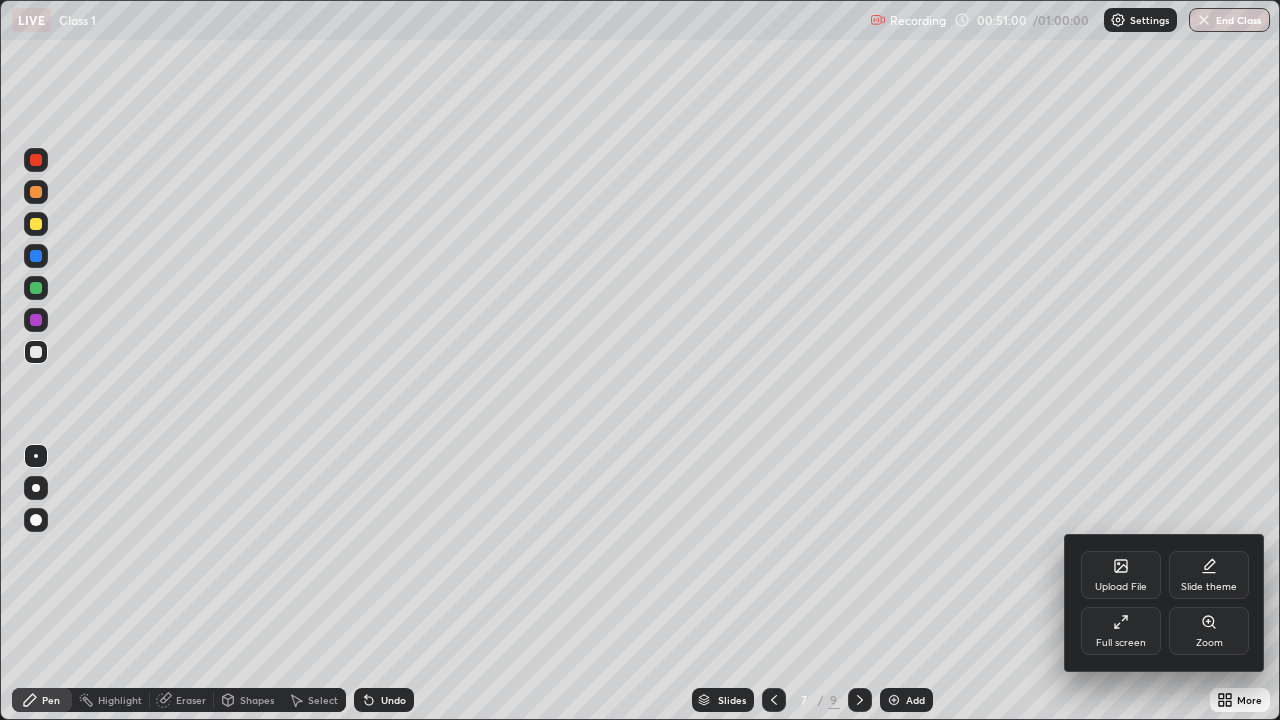 click on "Upload File" at bounding box center [1121, 587] 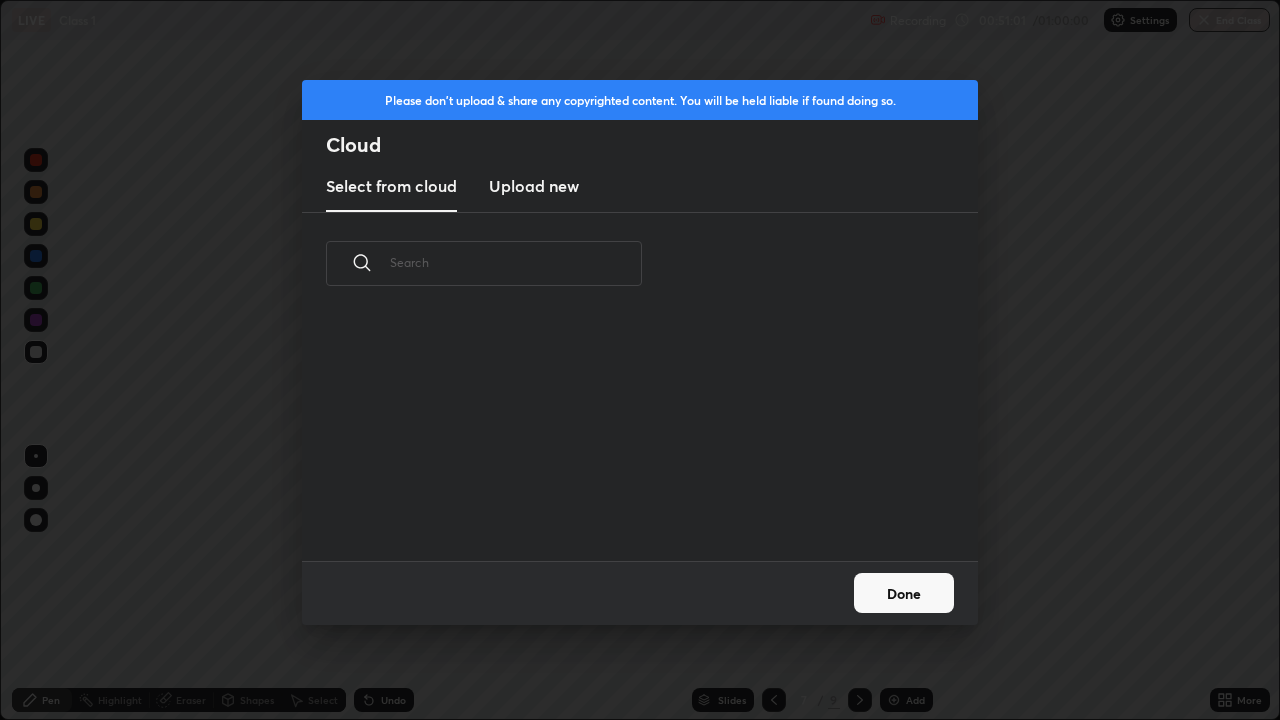 scroll, scrollTop: 7, scrollLeft: 11, axis: both 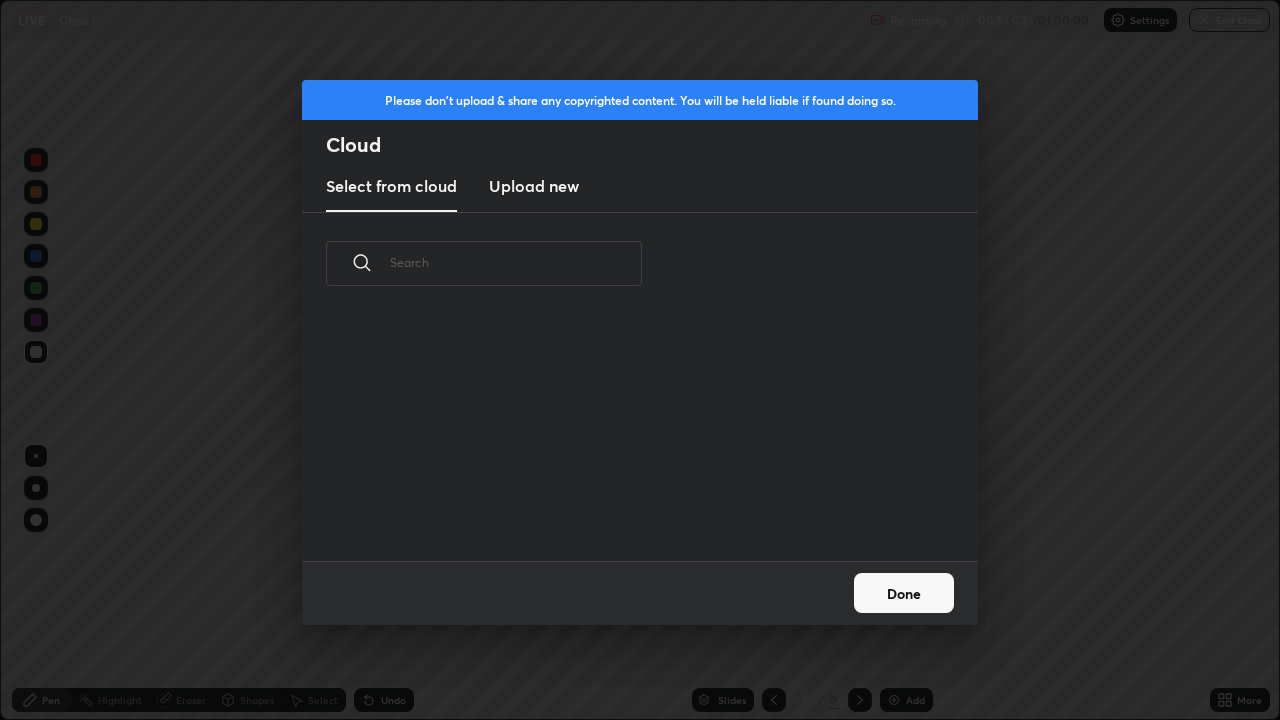 click on "Upload new" at bounding box center (534, 186) 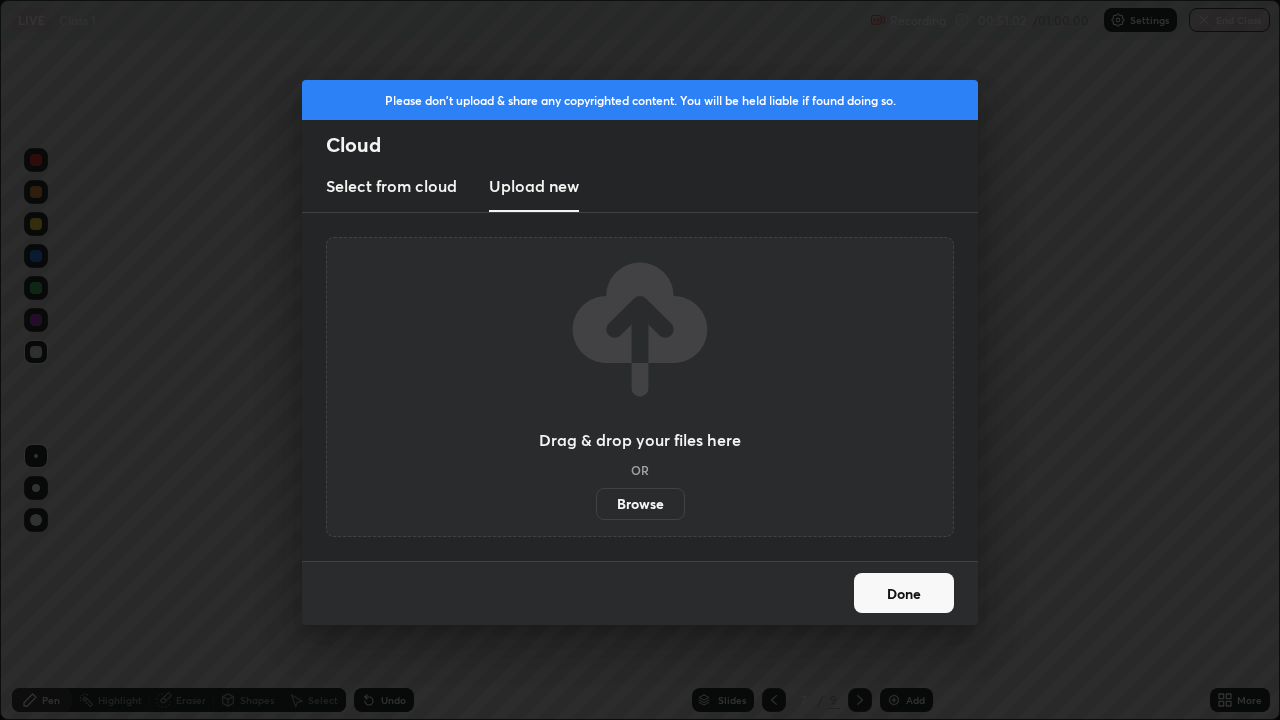 click on "Browse" at bounding box center (640, 504) 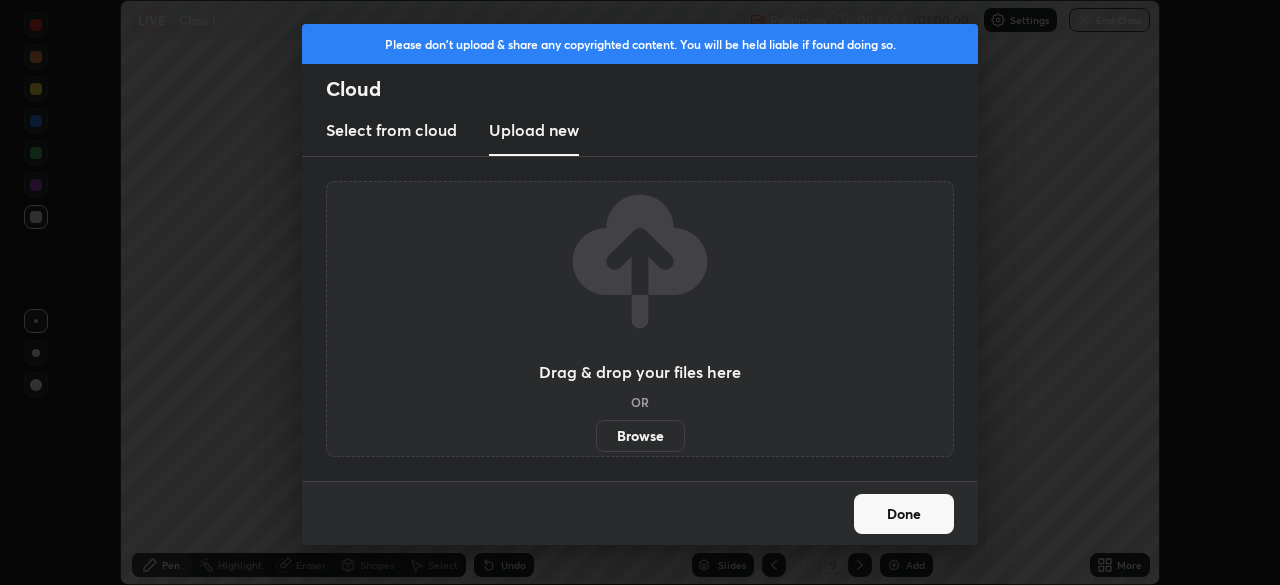 scroll, scrollTop: 585, scrollLeft: 1280, axis: both 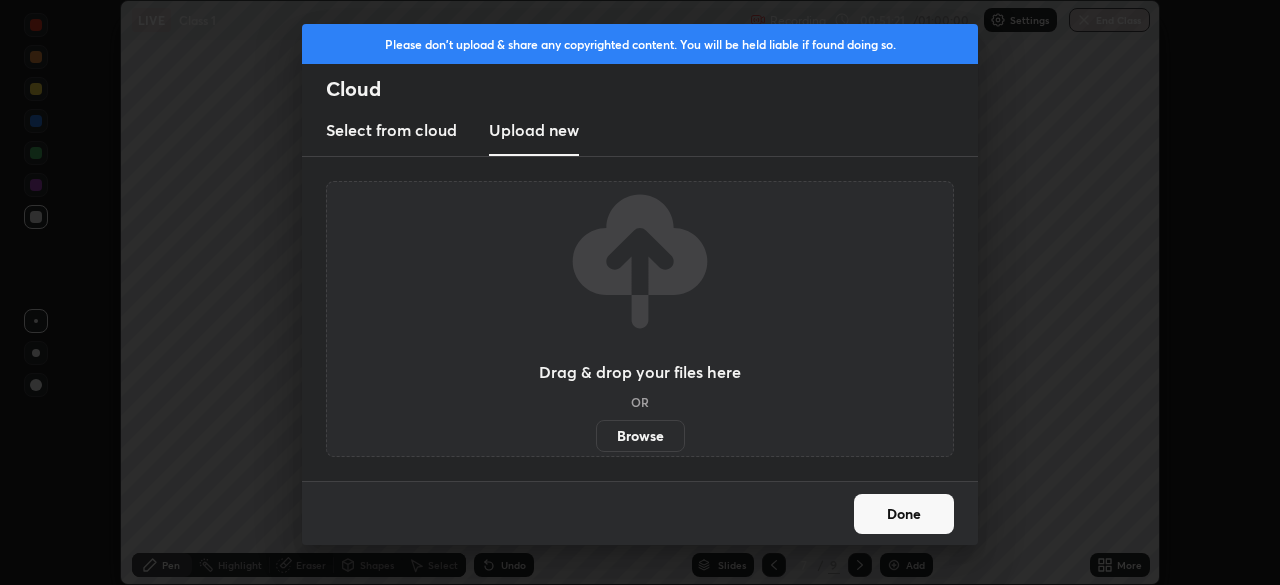 click on "Browse" at bounding box center [640, 436] 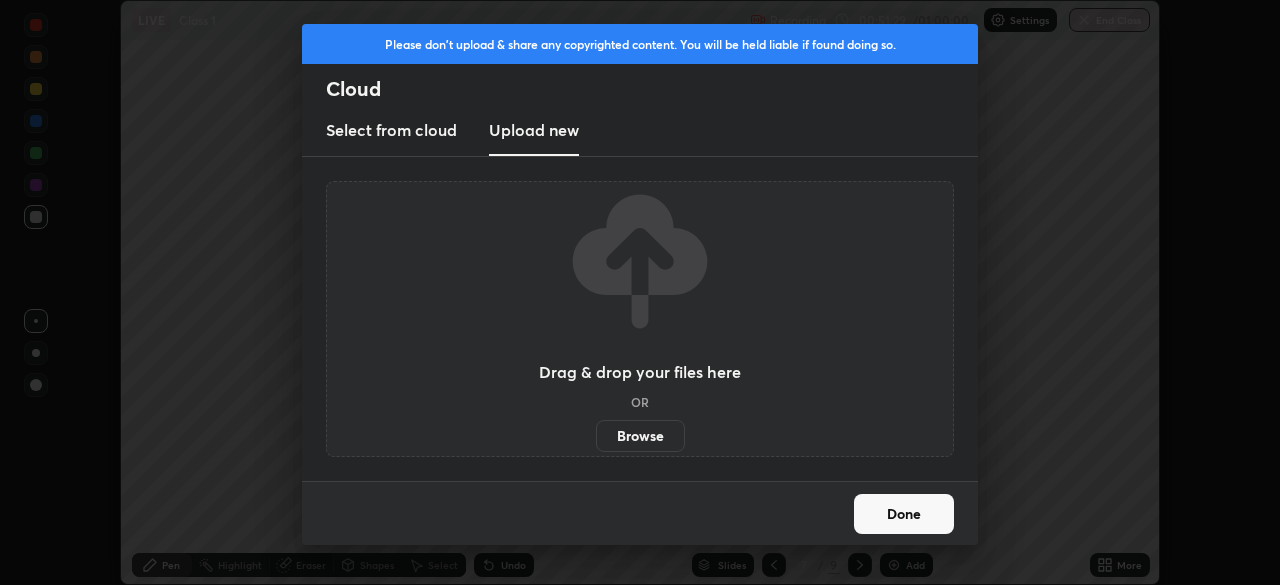 click on "Done" at bounding box center (904, 514) 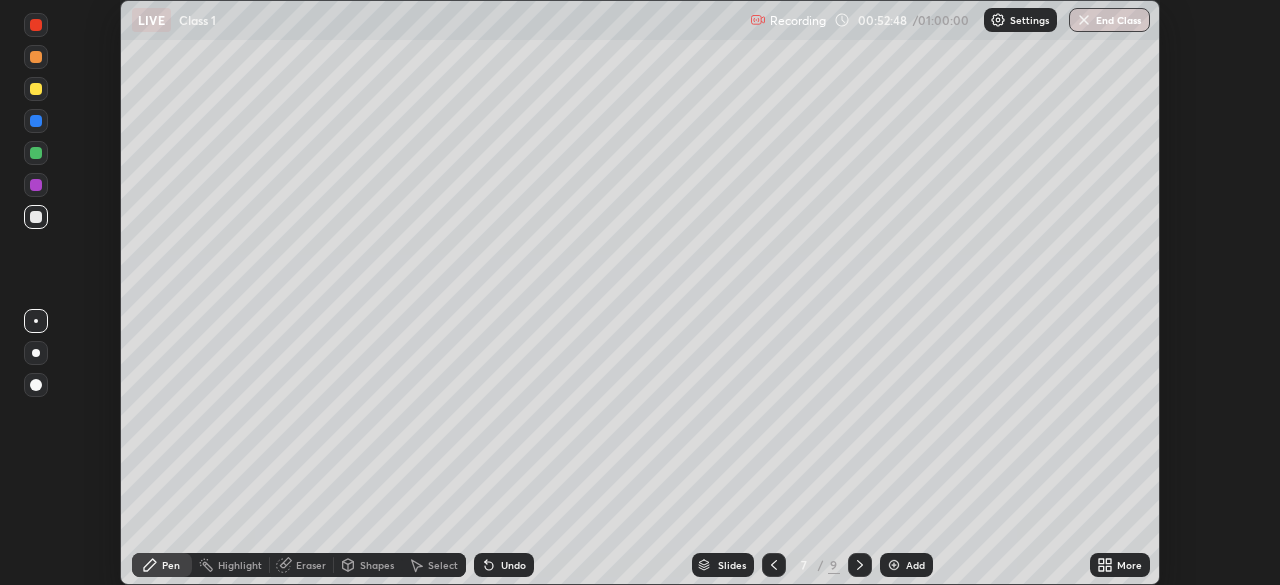 click 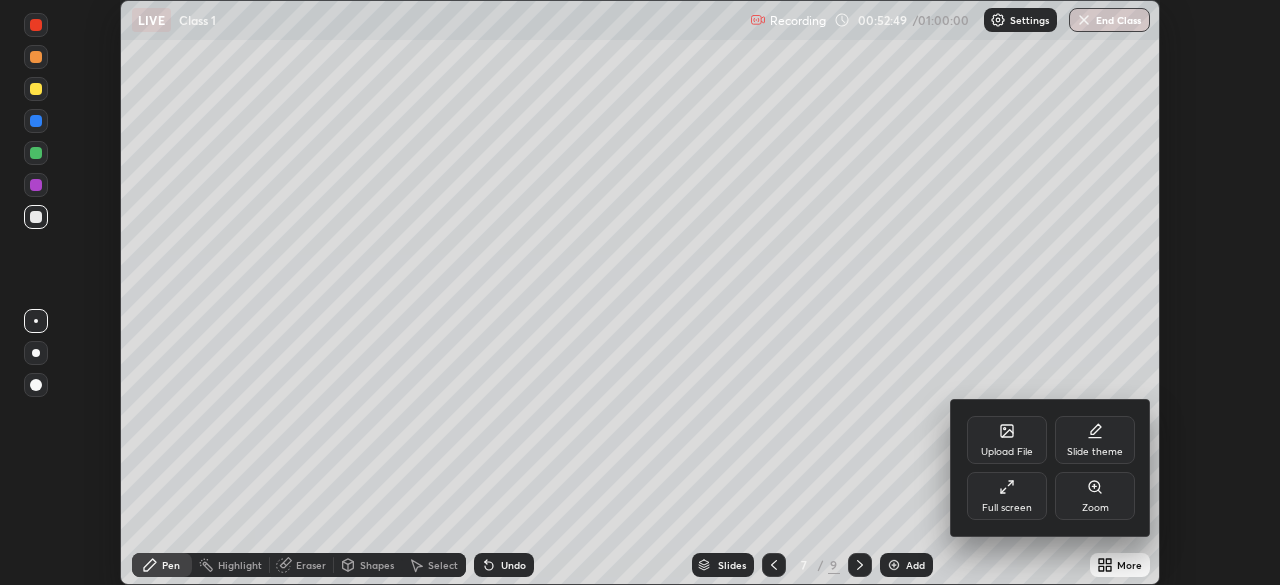 click on "Full screen" at bounding box center (1007, 496) 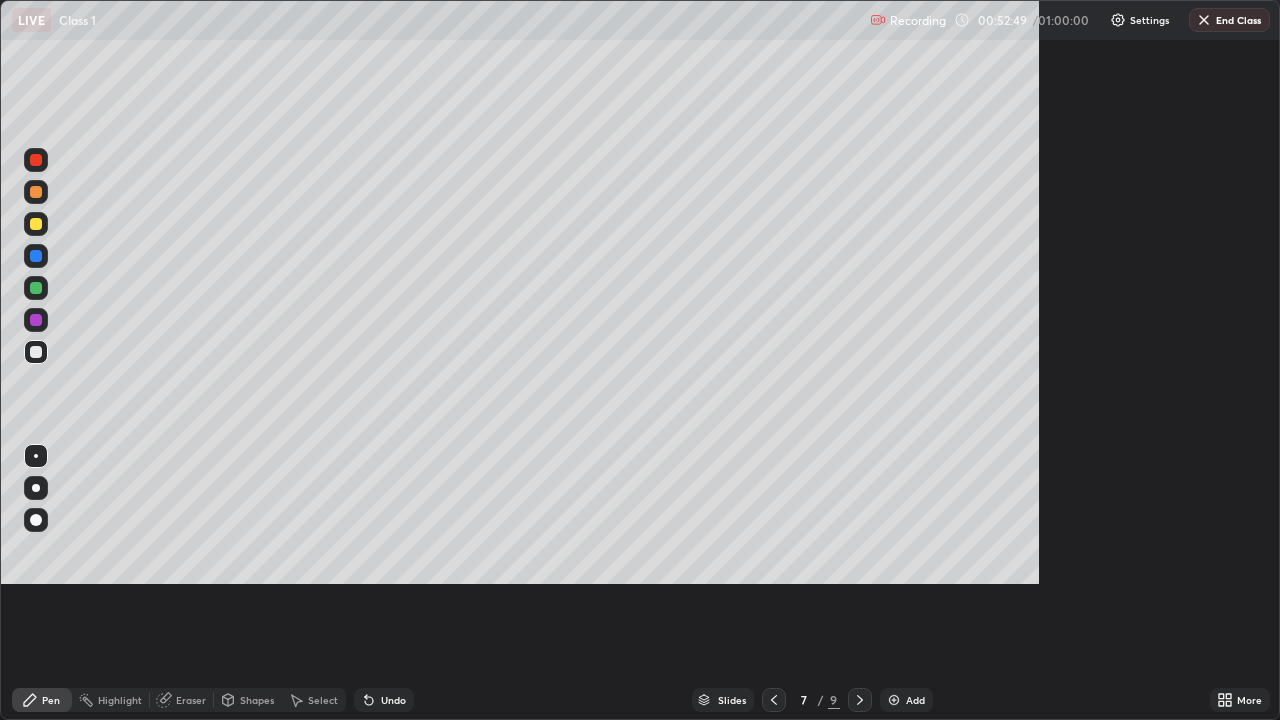 scroll, scrollTop: 99280, scrollLeft: 98720, axis: both 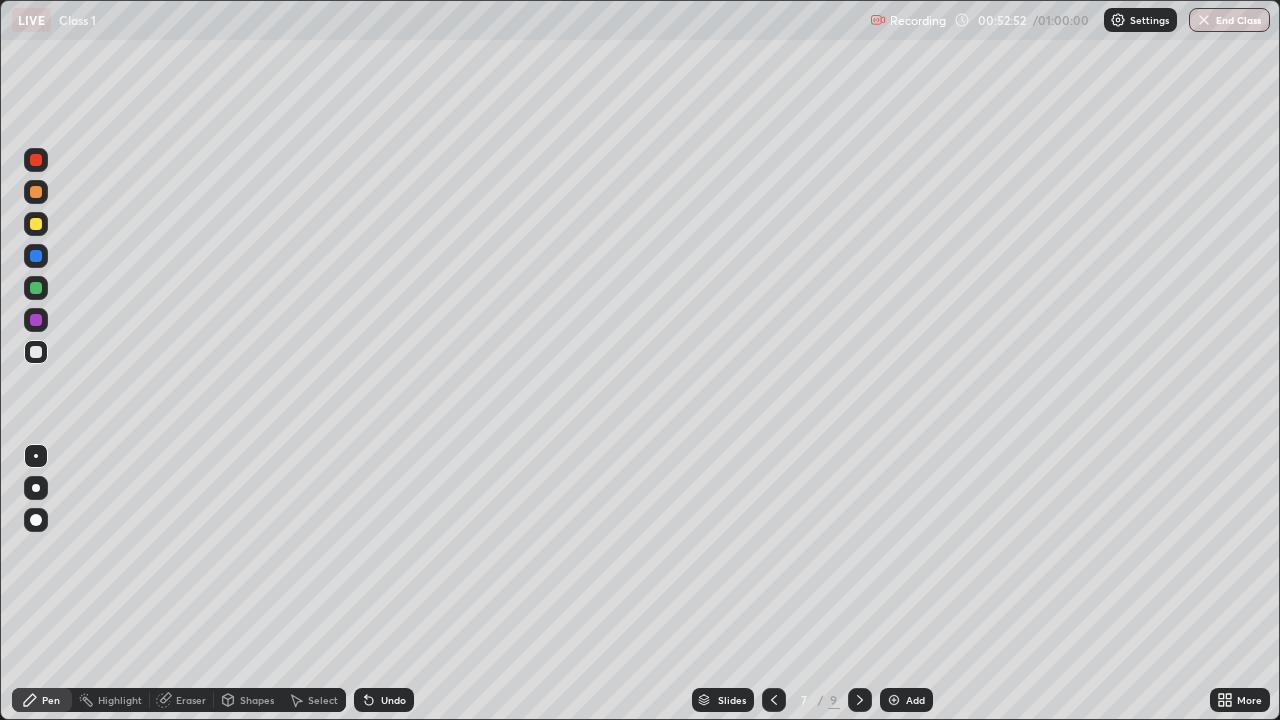 click at bounding box center (36, 320) 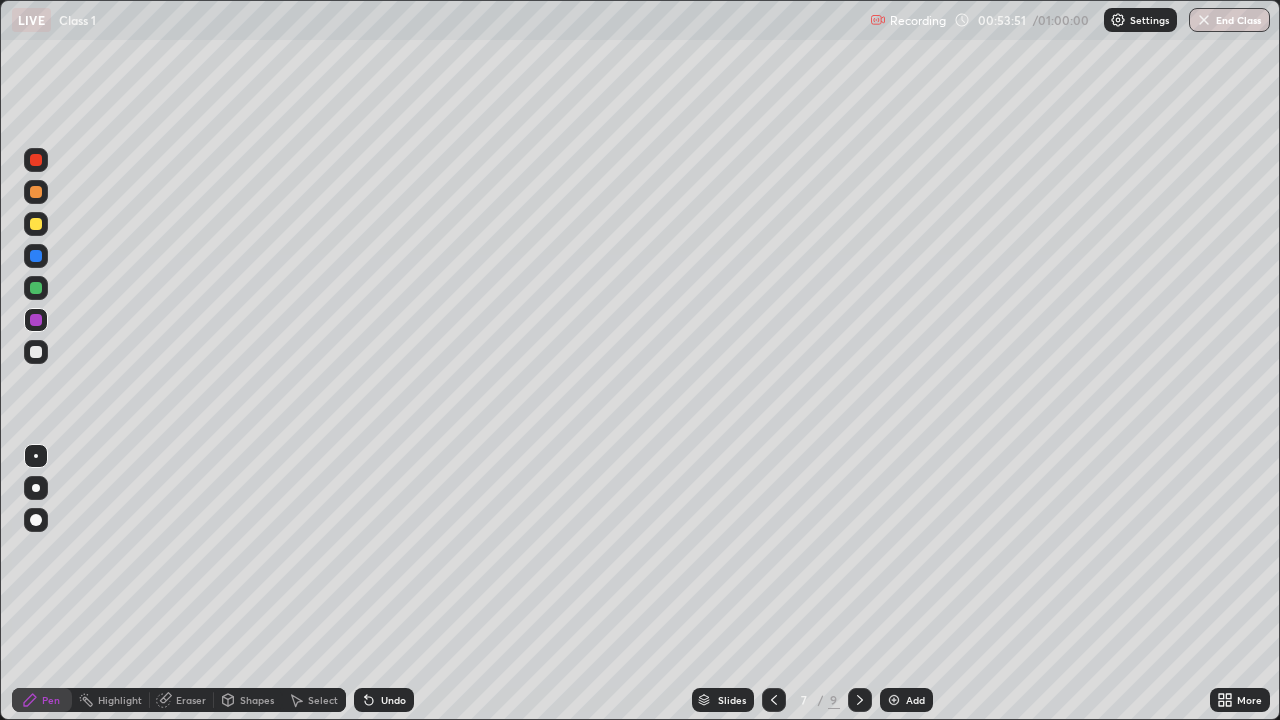 click on "End Class" at bounding box center [1229, 20] 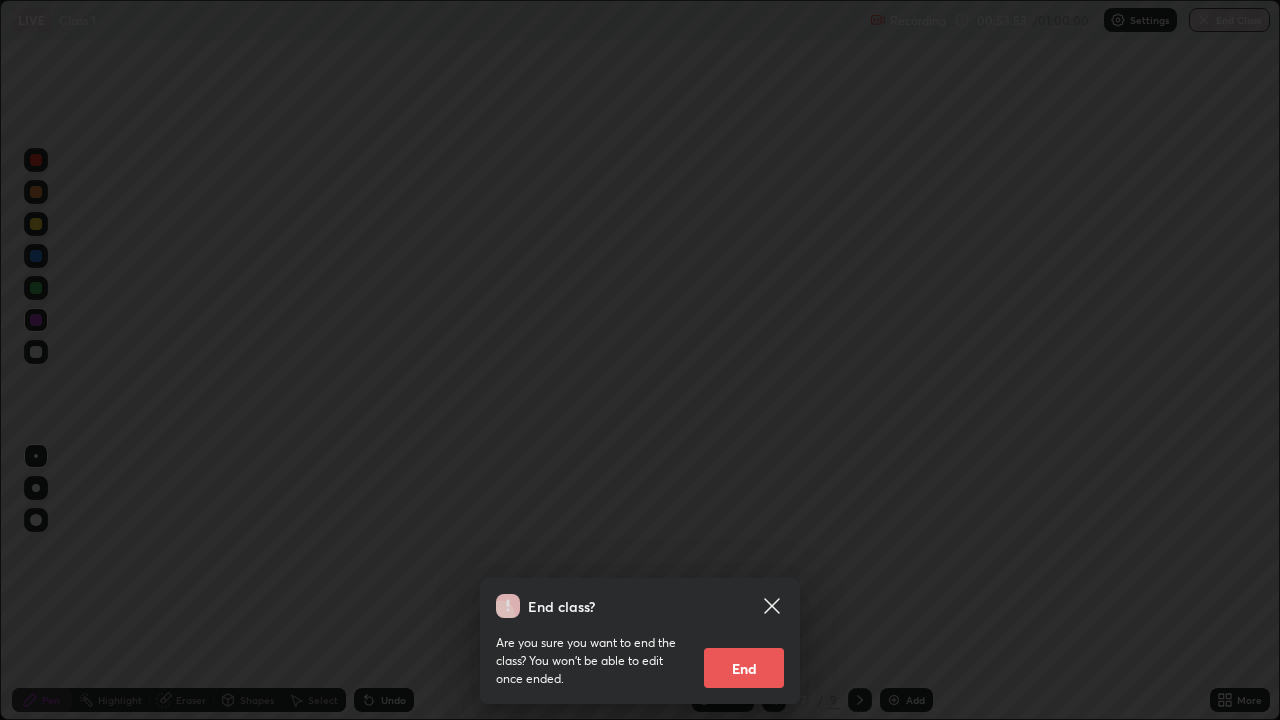 click on "End" at bounding box center [744, 668] 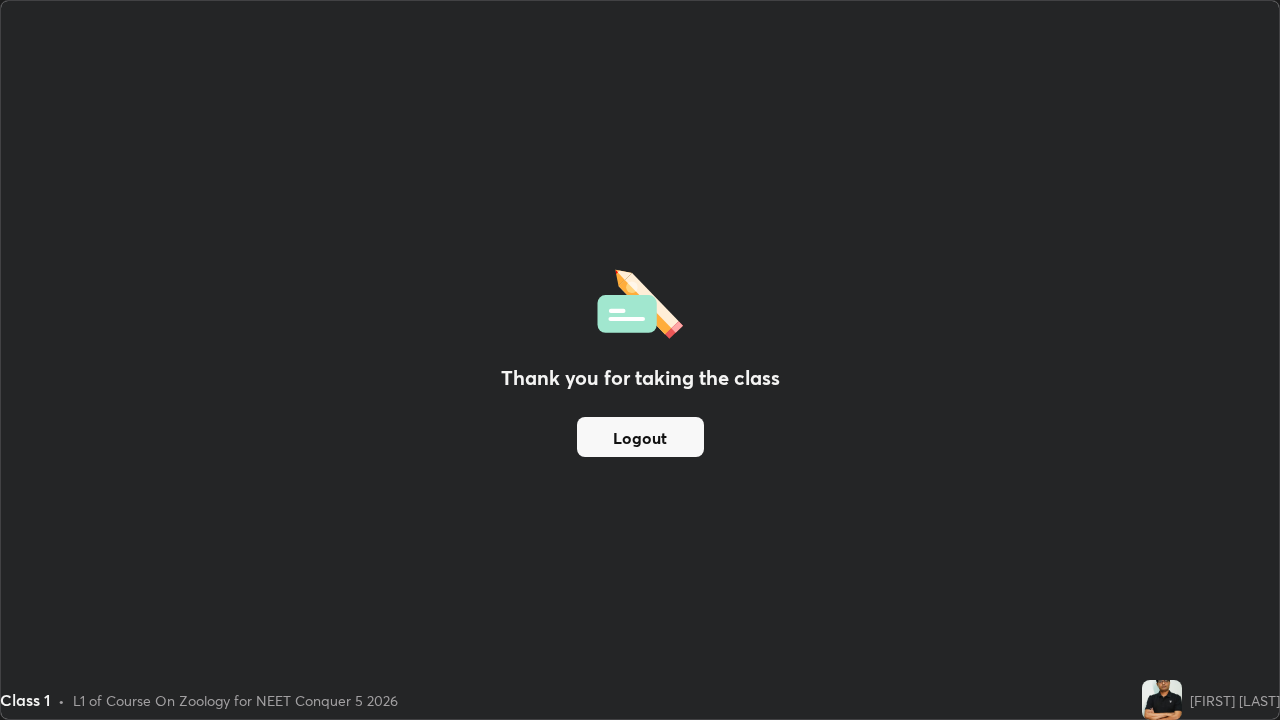 click on "Logout" at bounding box center [640, 437] 